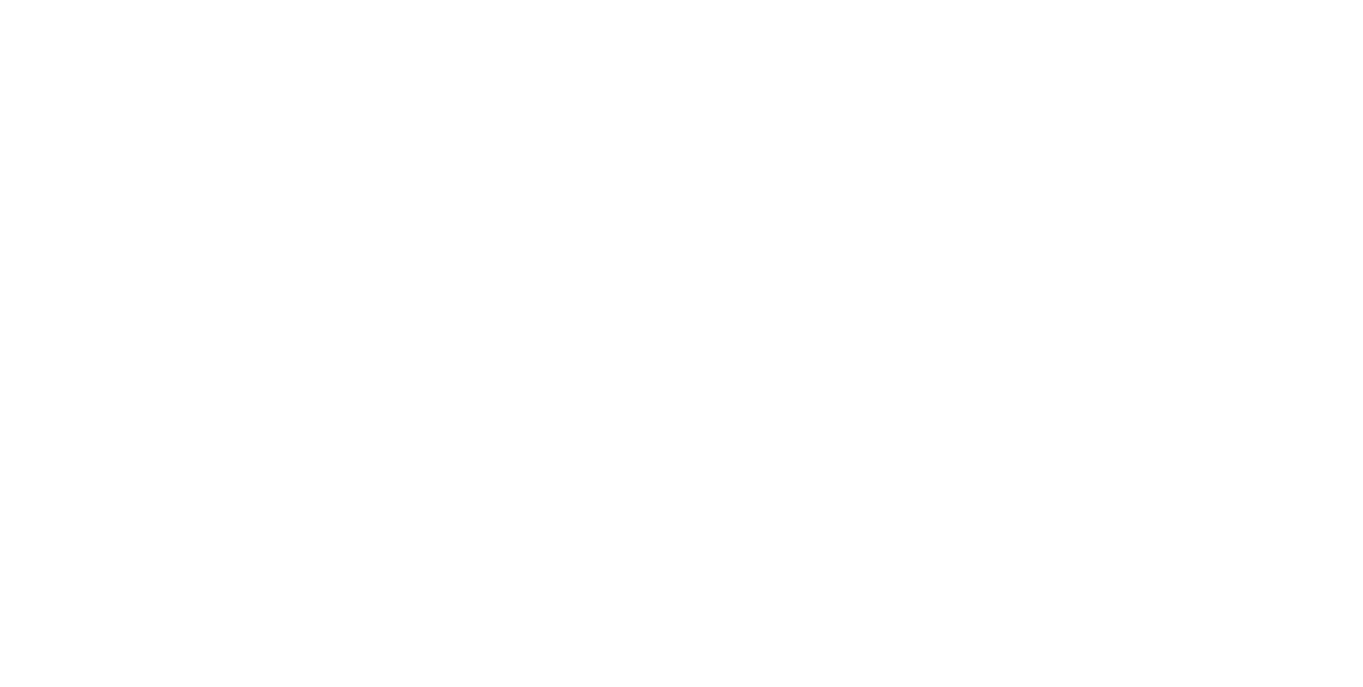 scroll, scrollTop: 0, scrollLeft: 0, axis: both 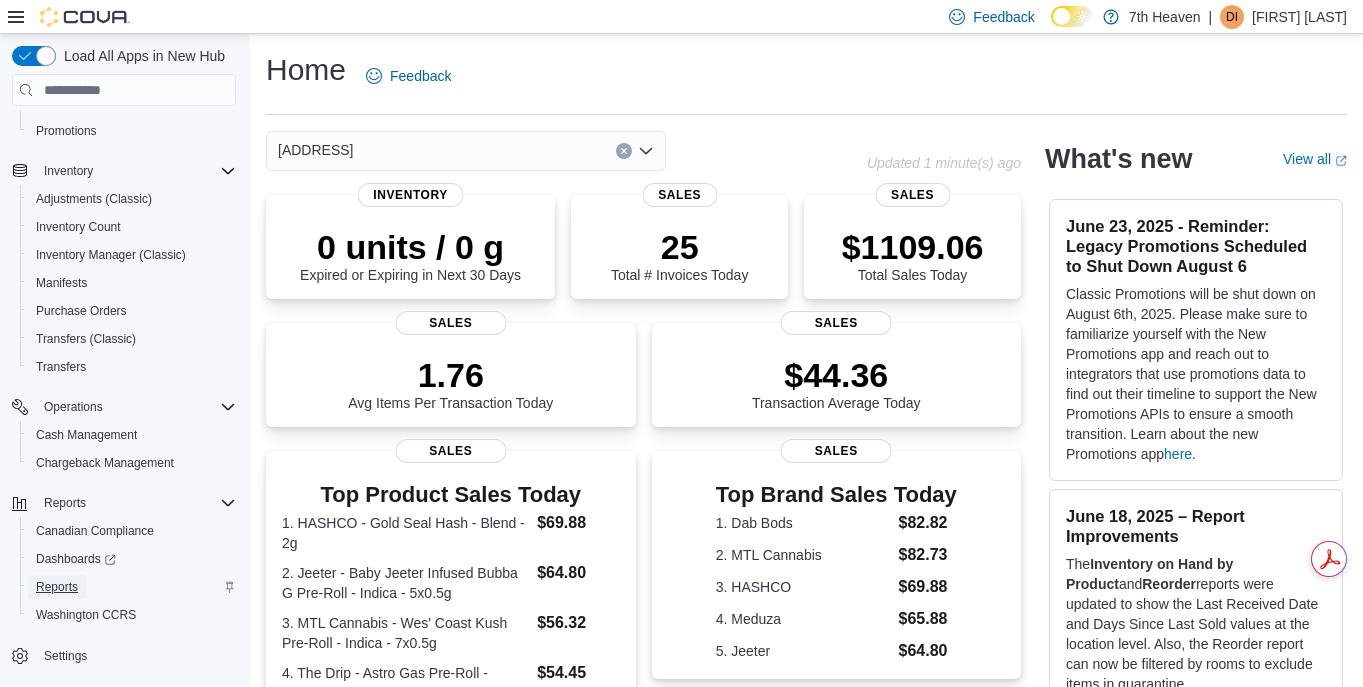 click on "Reports" at bounding box center [57, 587] 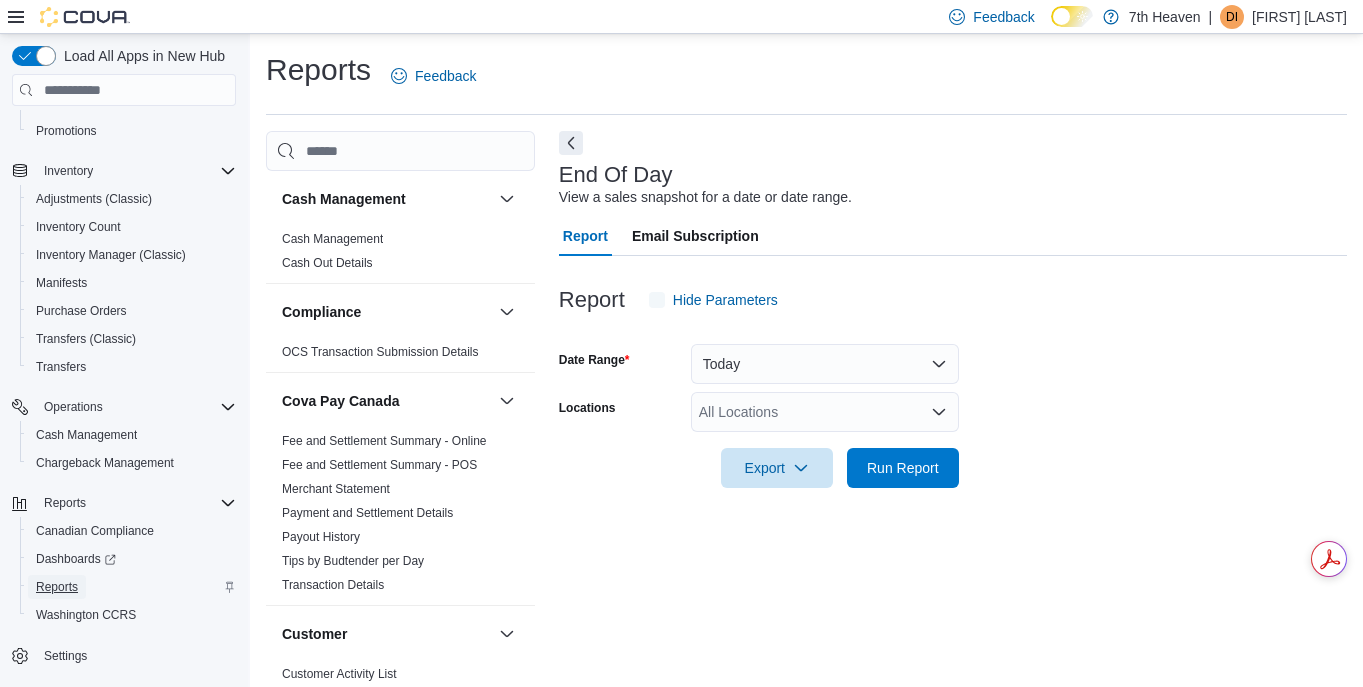 scroll, scrollTop: 15, scrollLeft: 0, axis: vertical 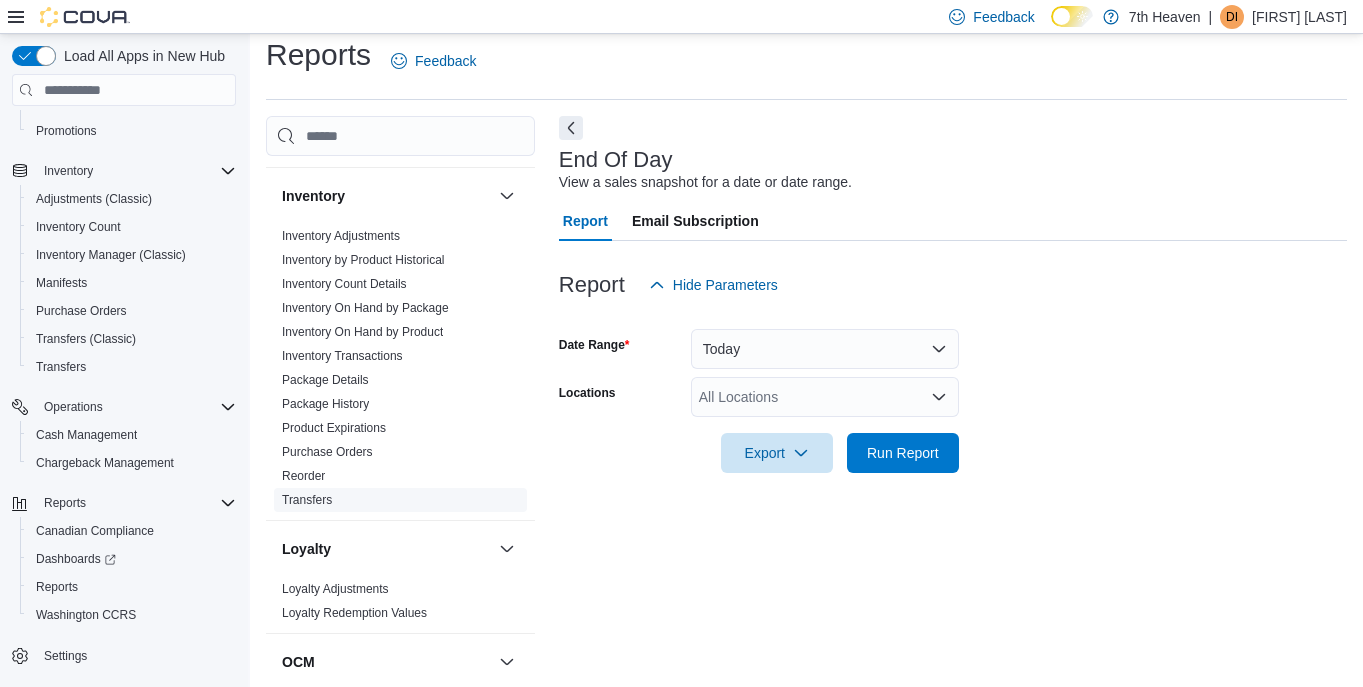click on "Transfers" at bounding box center [307, 500] 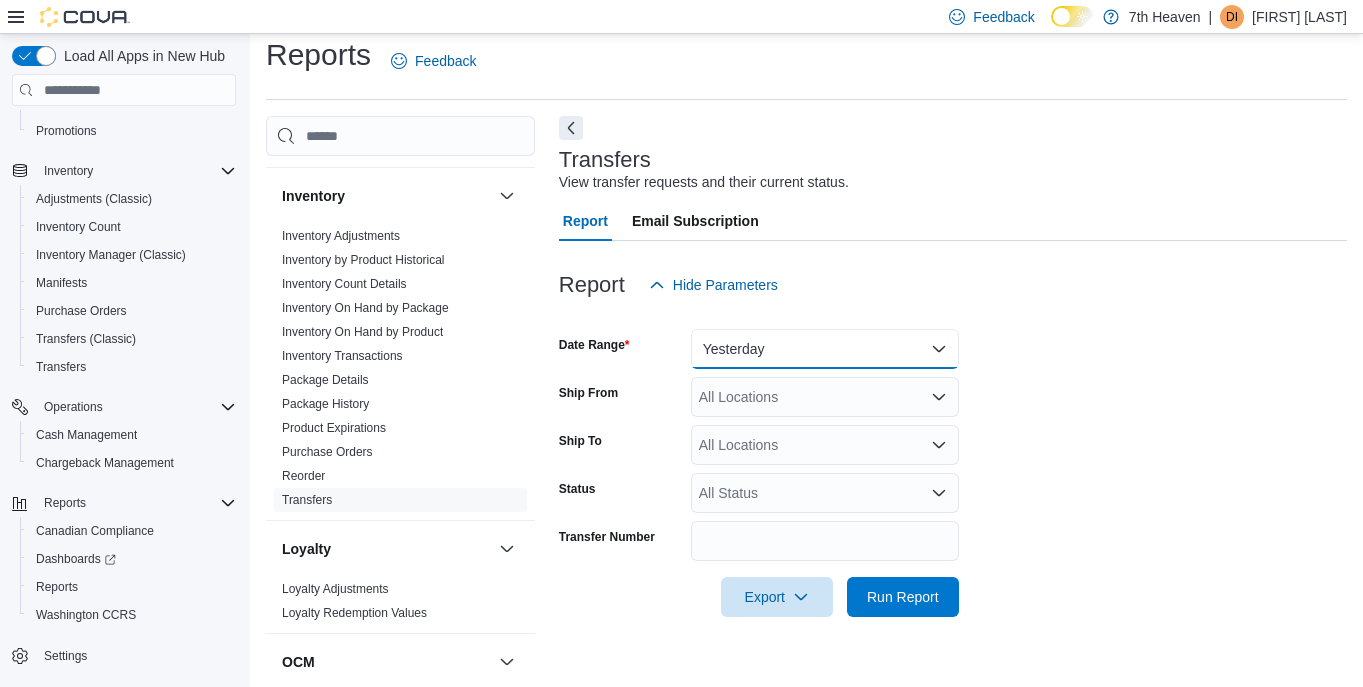 click on "Yesterday" at bounding box center (825, 349) 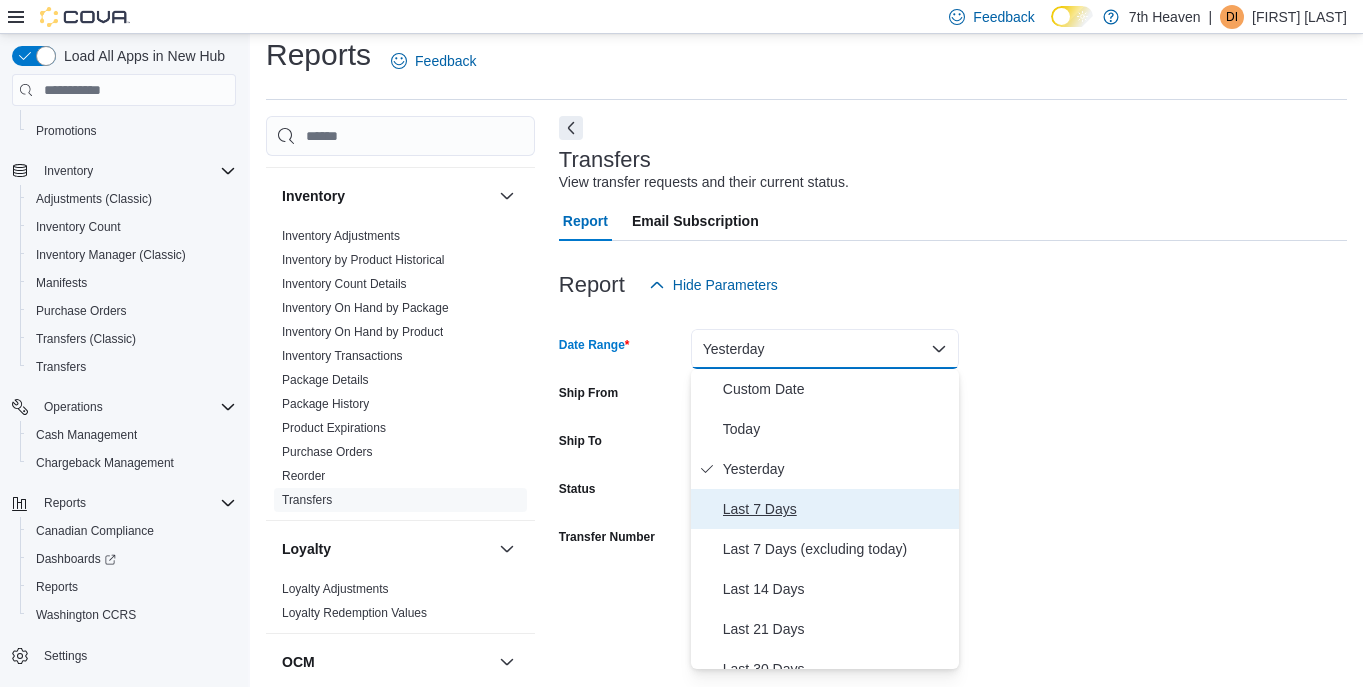 click on "Last 7 Days" at bounding box center [837, 509] 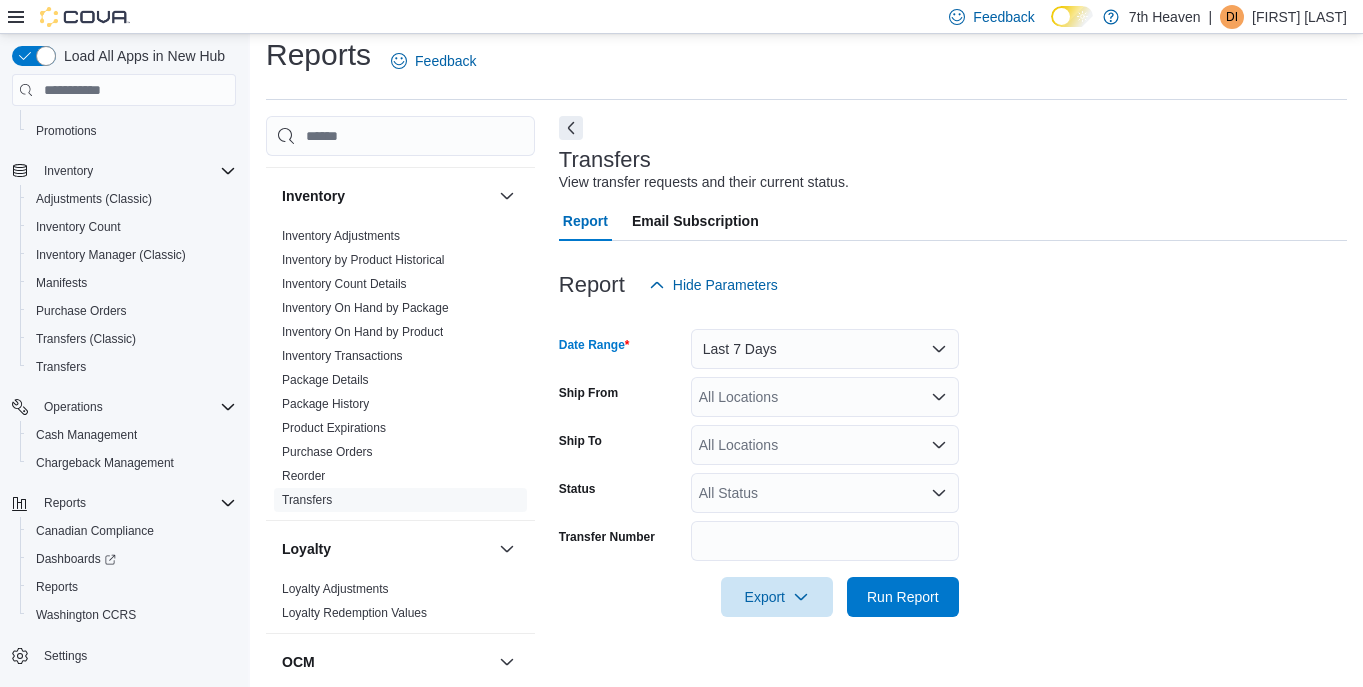 click on "Date Range Last 7 Days Ship From All Locations Ship To All Locations Status All Status Transfer Number Export  Run Report" at bounding box center (953, 461) 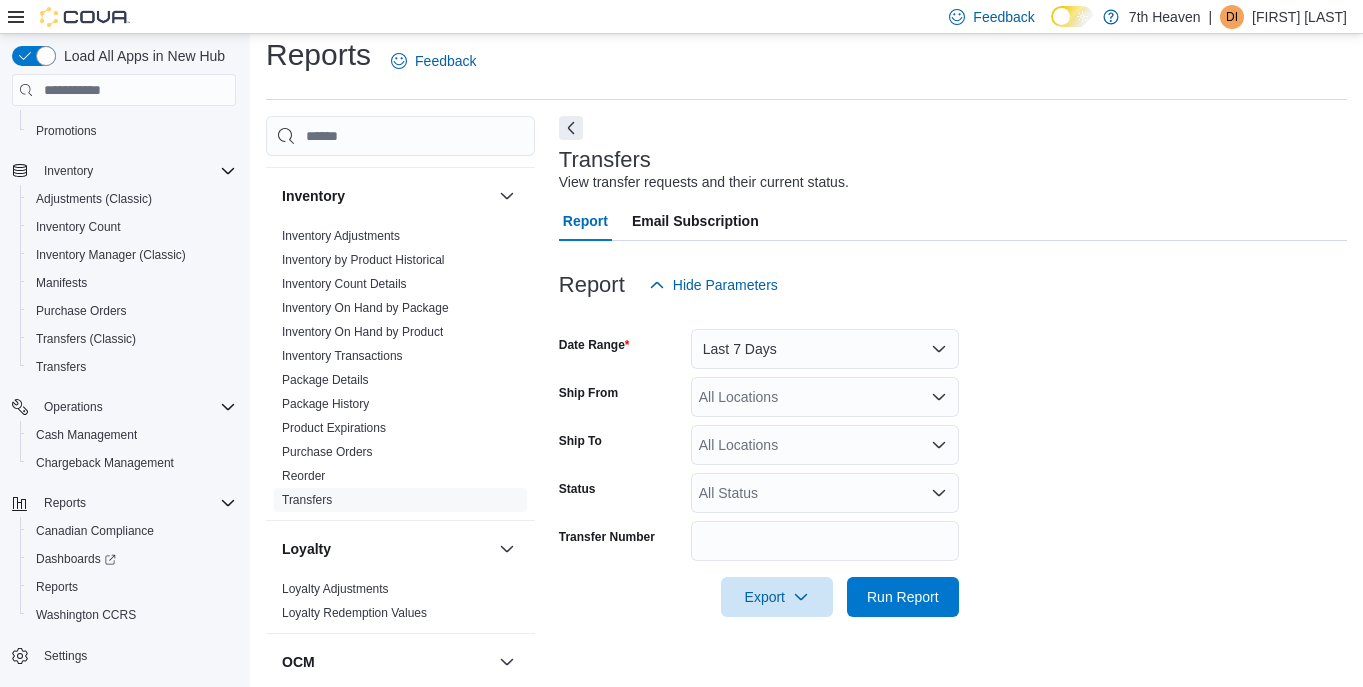 click on "All Locations" at bounding box center [825, 397] 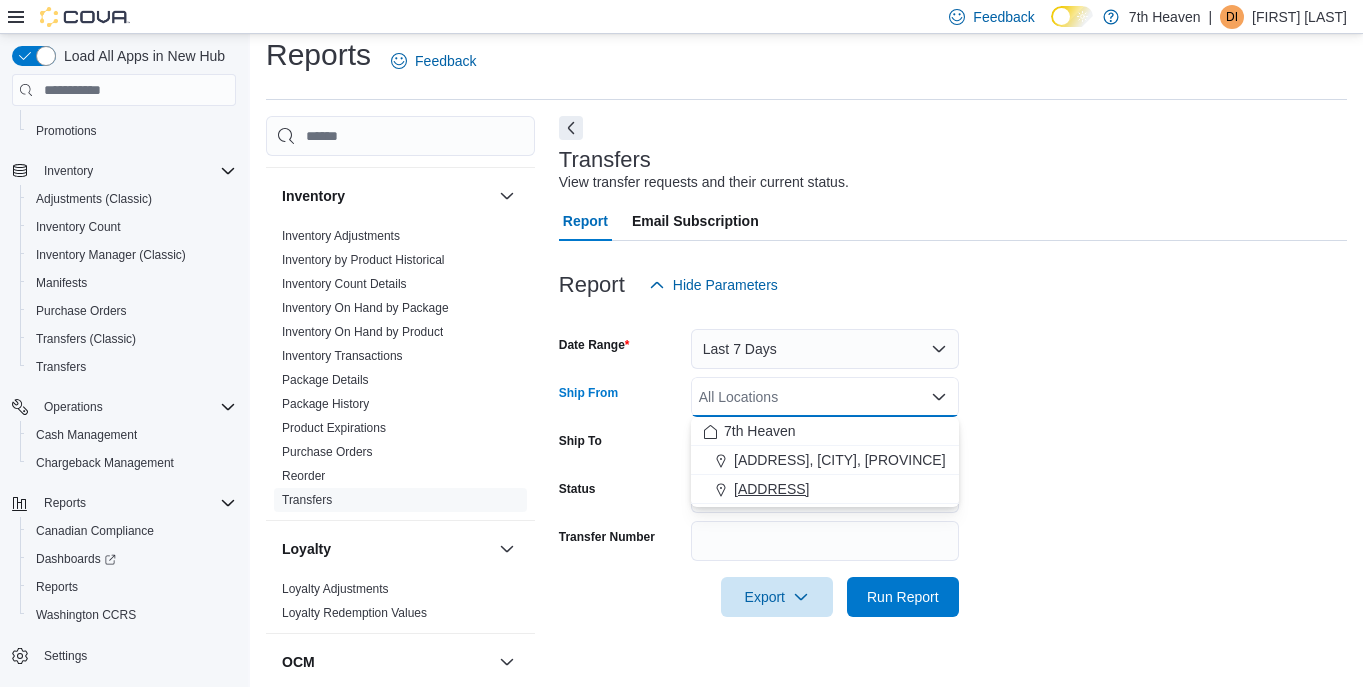 click on "[NUMBER] [STREET]" at bounding box center (771, 489) 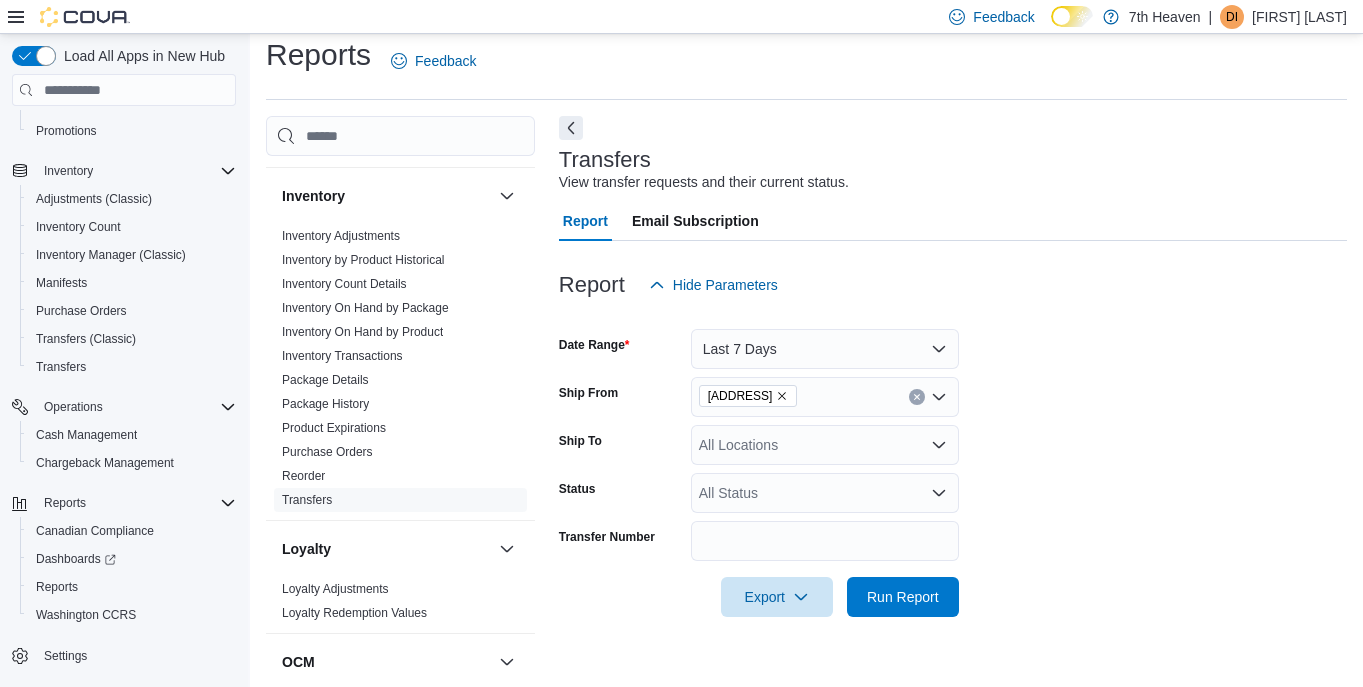 click on "Date Range Last 7 Days Ship From 114 Markham Rd Ship To All Locations Status All Status Transfer Number Export  Run Report" at bounding box center (953, 461) 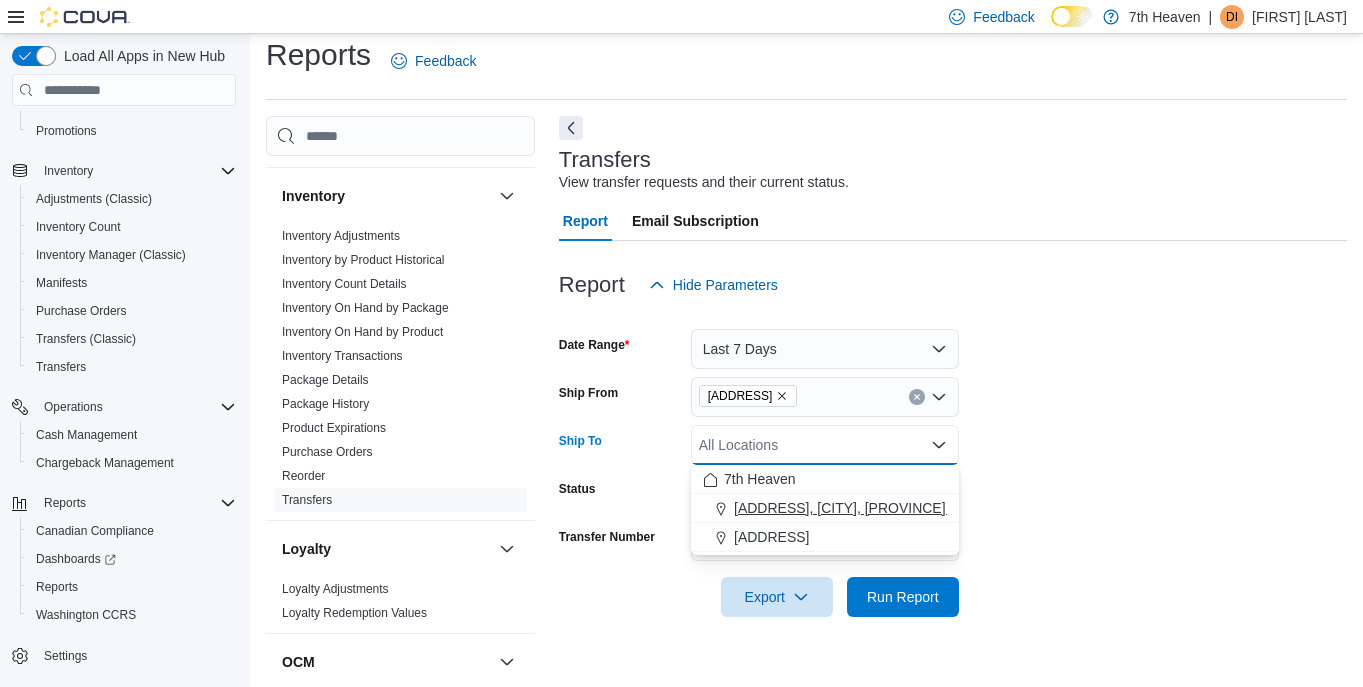 click on "[NUMBER] [STREET], [DISTRICT], [CITY], [STATE] [POSTAL_CODE]" at bounding box center [825, 508] 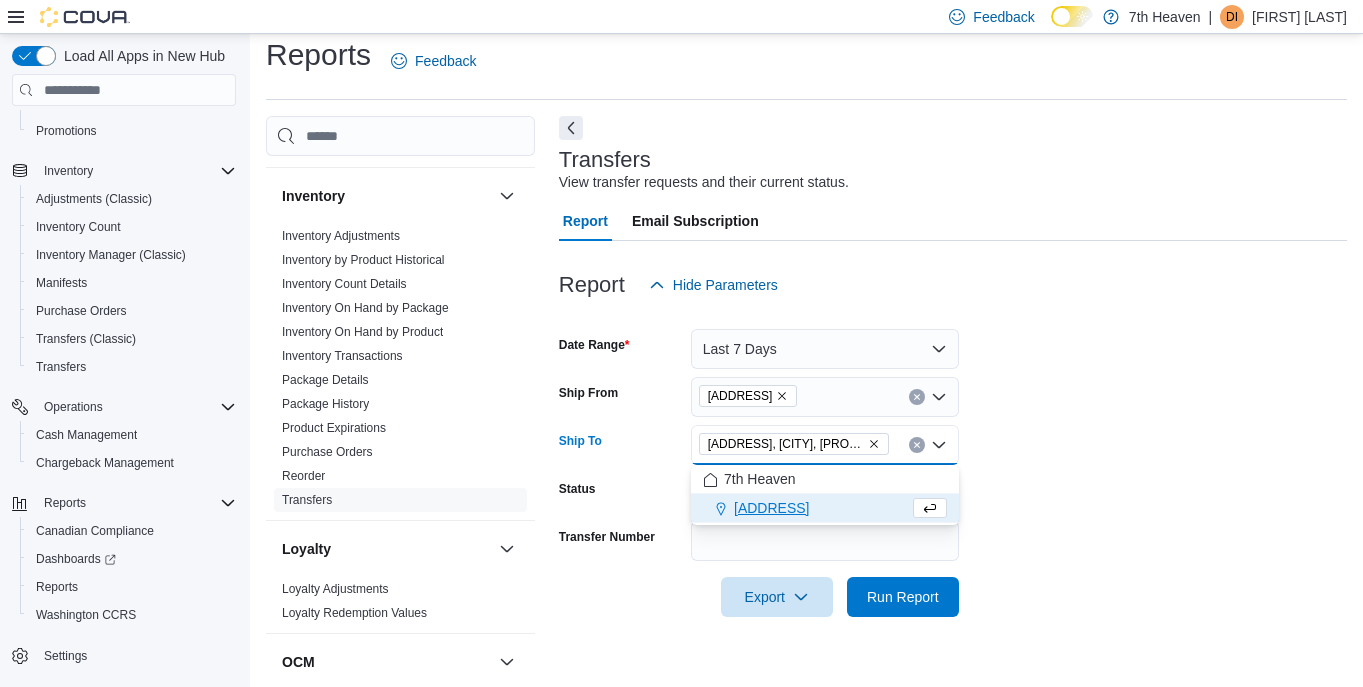 click on "Date Range Last 7 Days Ship From 114 Markham Rd Ship To 1064 Coxwell Ave, East York, Toronto, ON M4C 3G5 Combo box. Selected. 1064 Coxwell Ave, East York, Toronto, ON M4C 3G5. Press Backspace to delete 1064 Coxwell Ave, East York, Toronto, ON M4C 3G5. Combo box input. All Locations. Type some text or, to display a list of choices, press Down Arrow. To exit the list of choices, press Escape. Status All Status Transfer Number Export  Run Report" at bounding box center [953, 461] 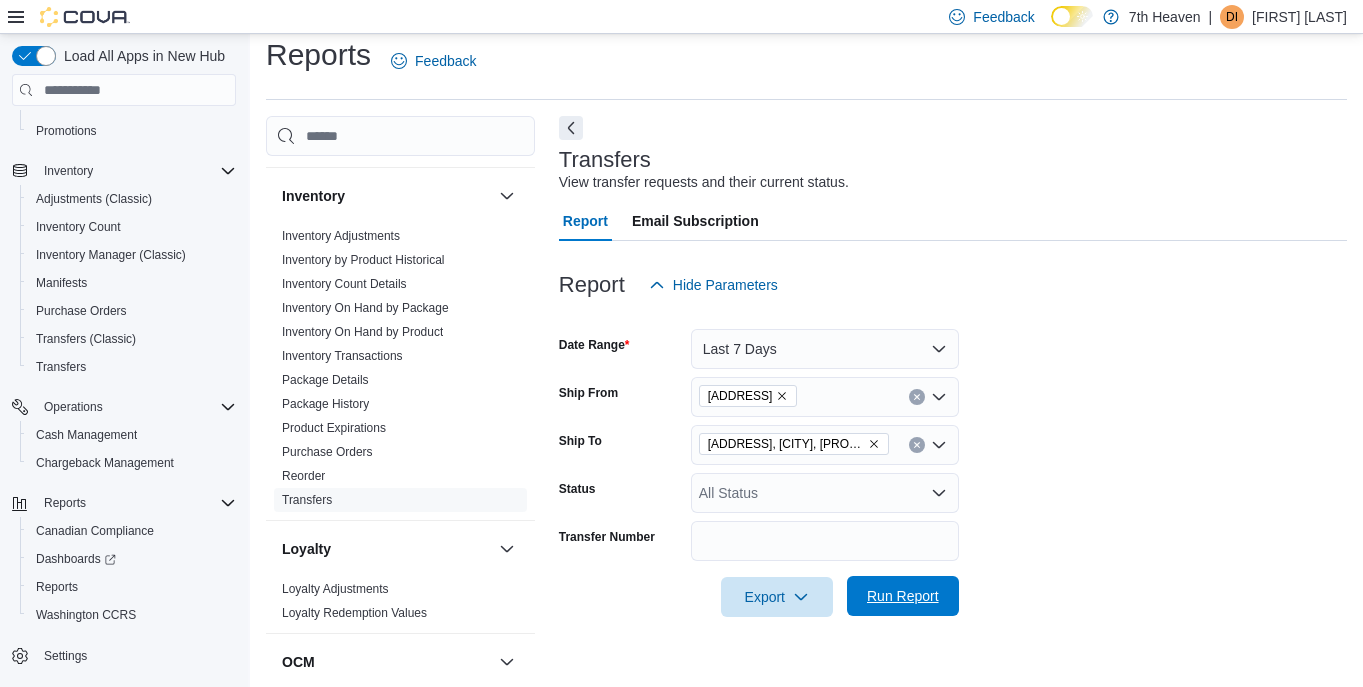 click on "Run Report" at bounding box center (903, 596) 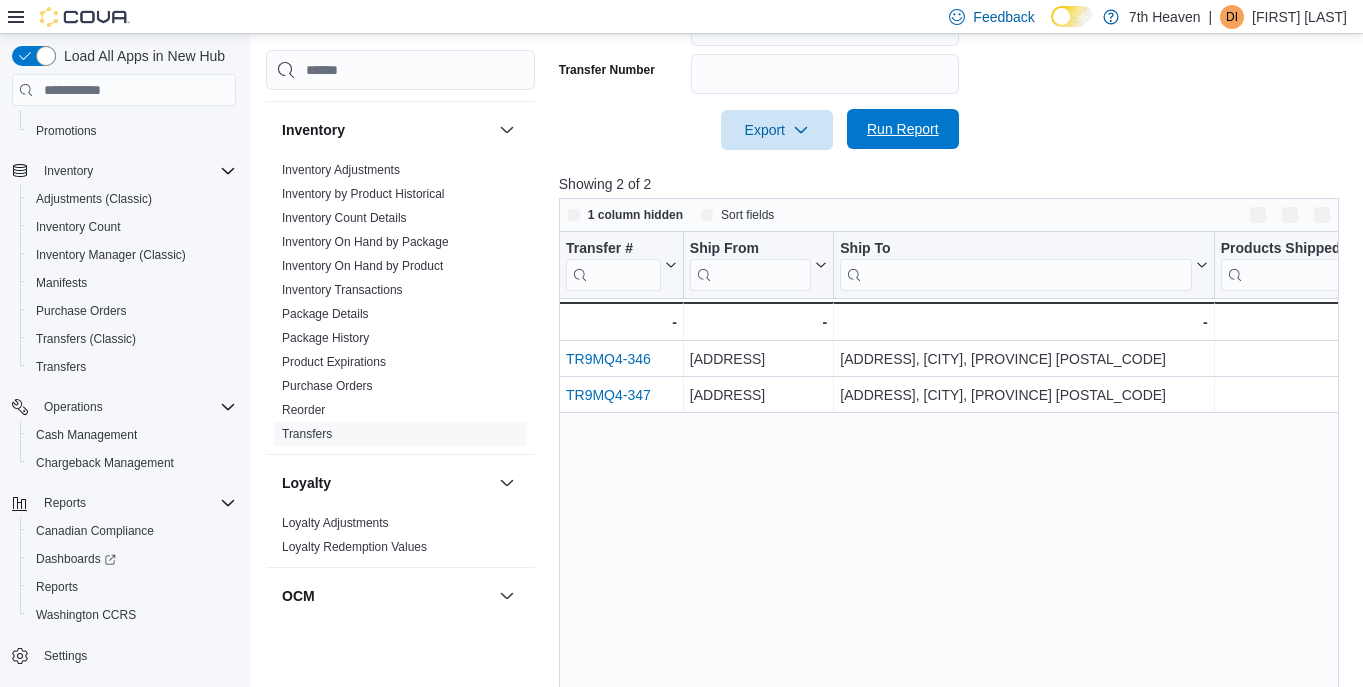 scroll, scrollTop: 559, scrollLeft: 0, axis: vertical 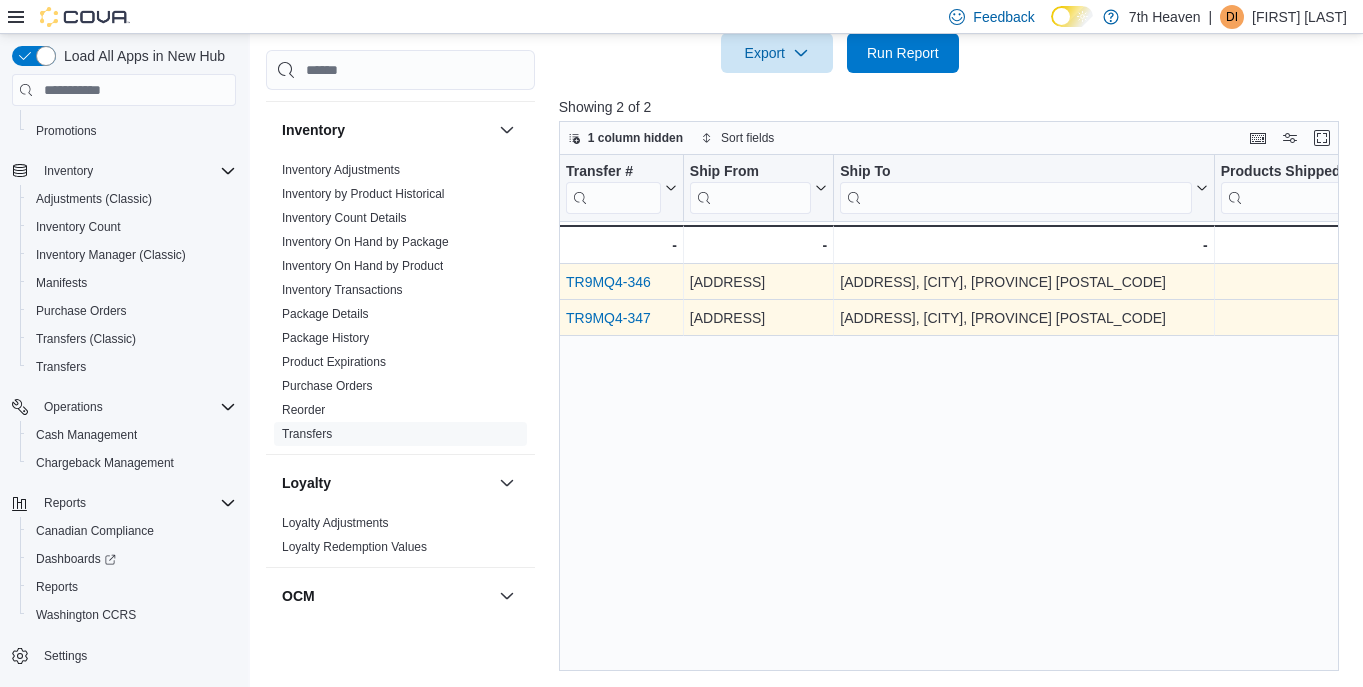 click on "TR9MQ4-346" at bounding box center (608, 283) 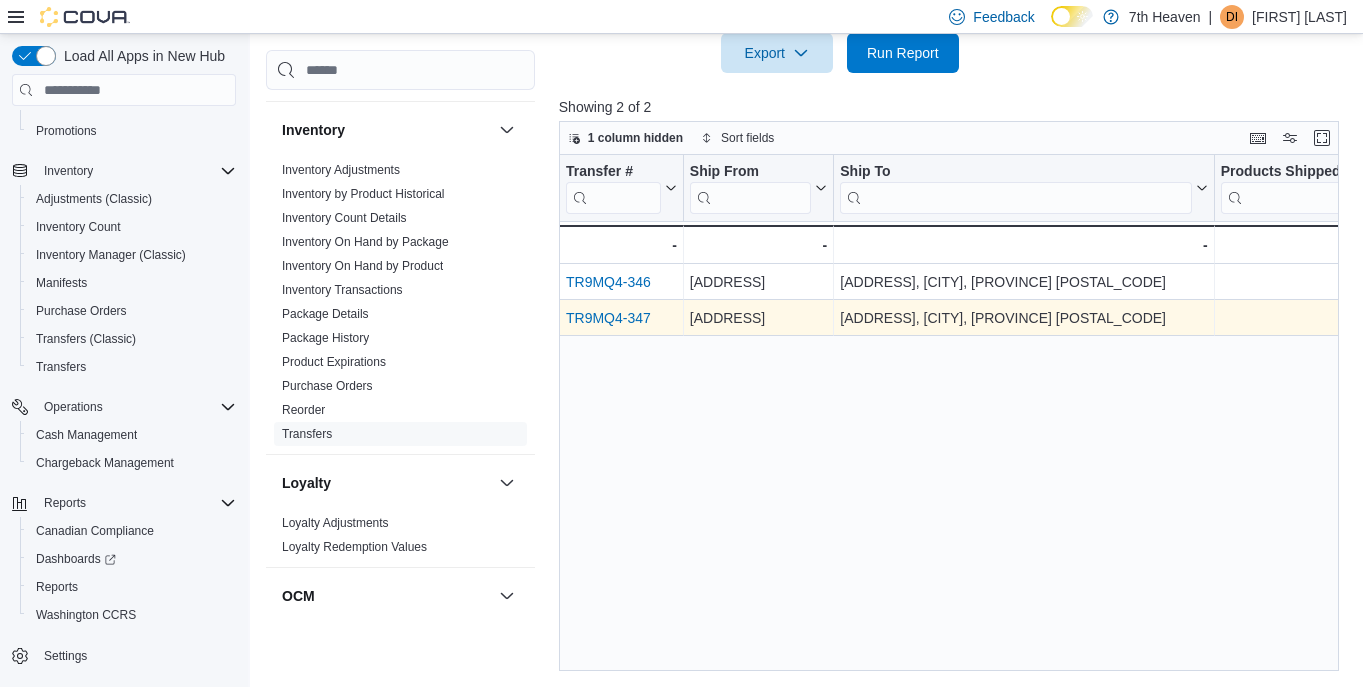 click on "TR9MQ4-347" at bounding box center (608, 319) 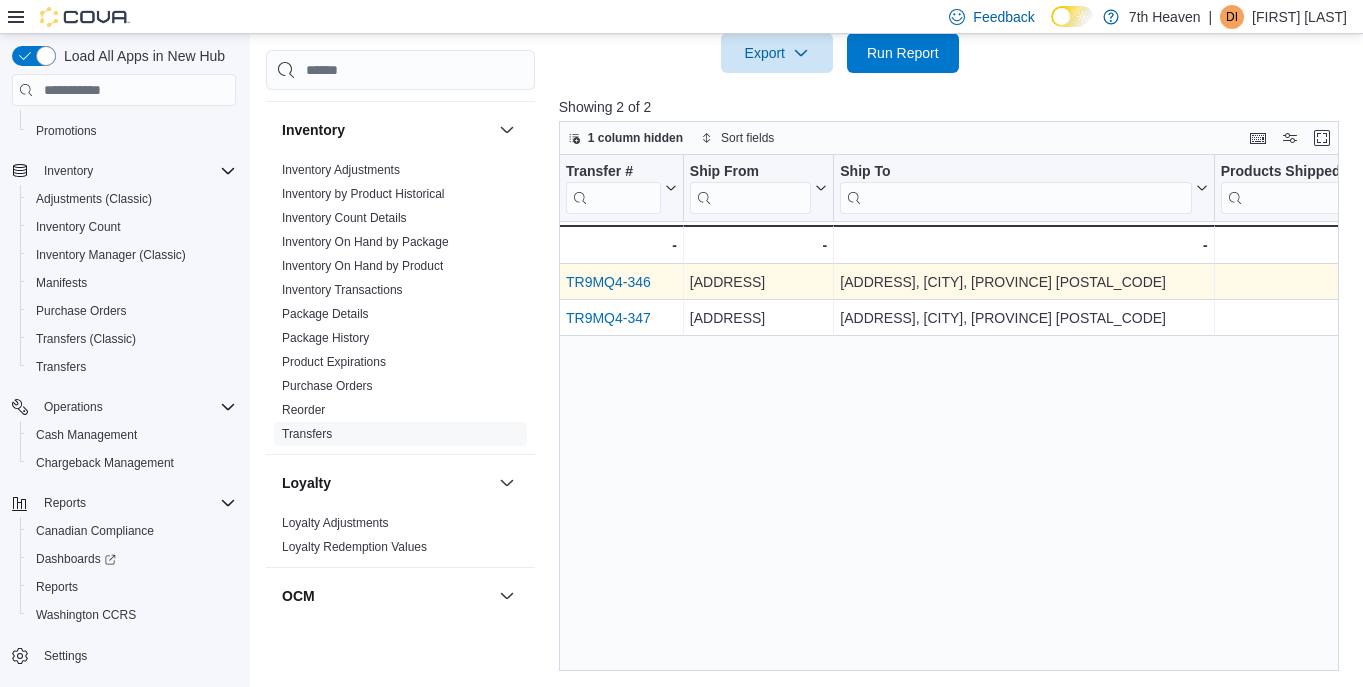click on "TR9MQ4-346" at bounding box center [608, 283] 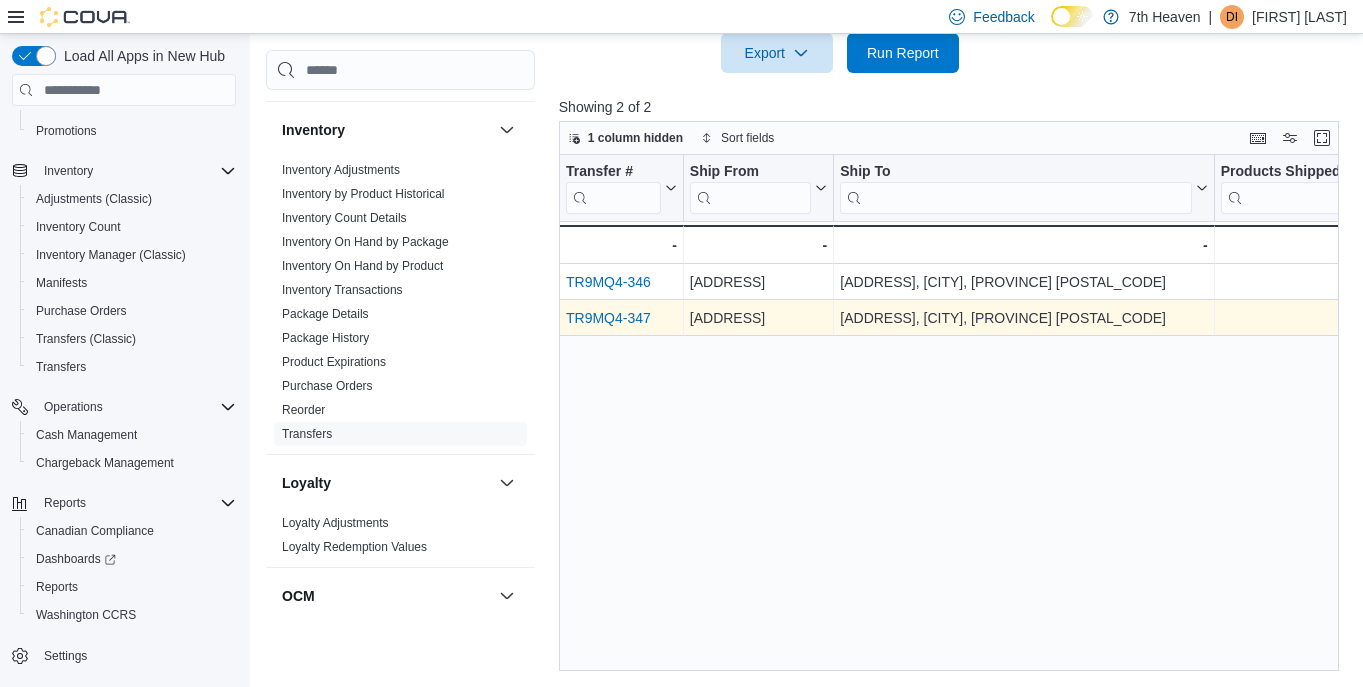click on "TR9MQ4-347" at bounding box center [608, 319] 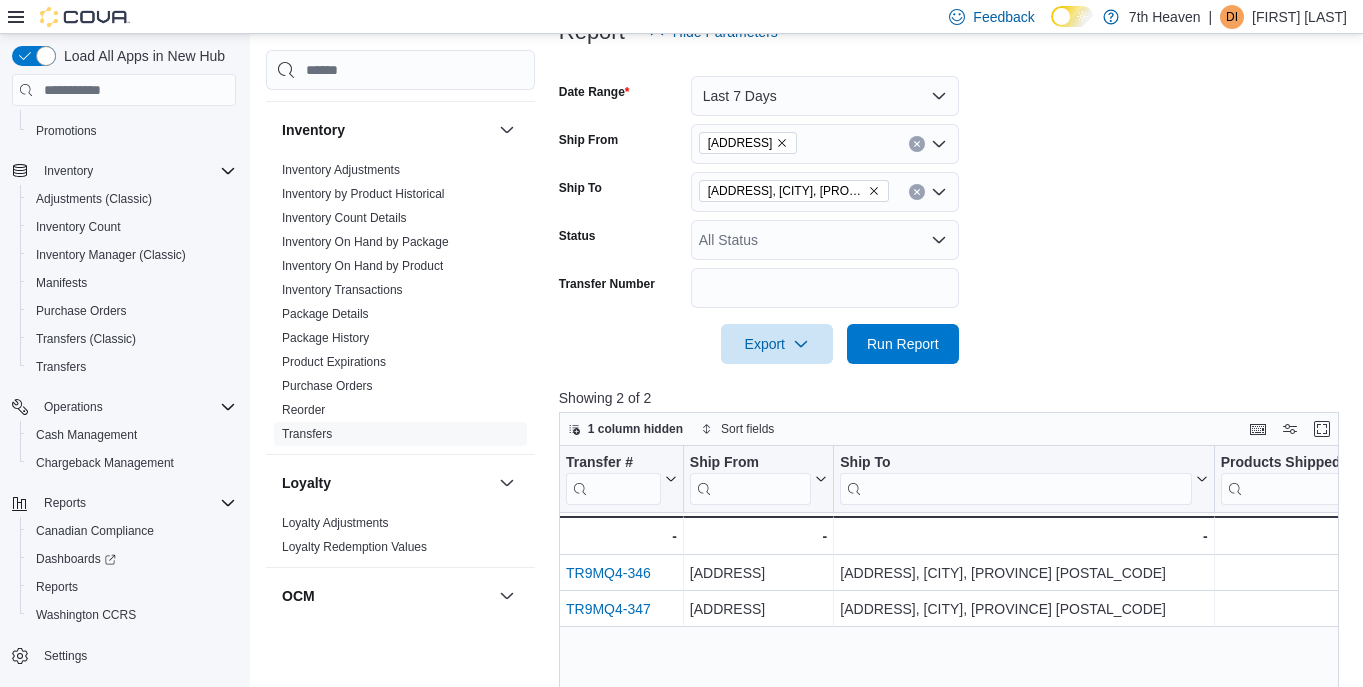 scroll, scrollTop: 270, scrollLeft: 0, axis: vertical 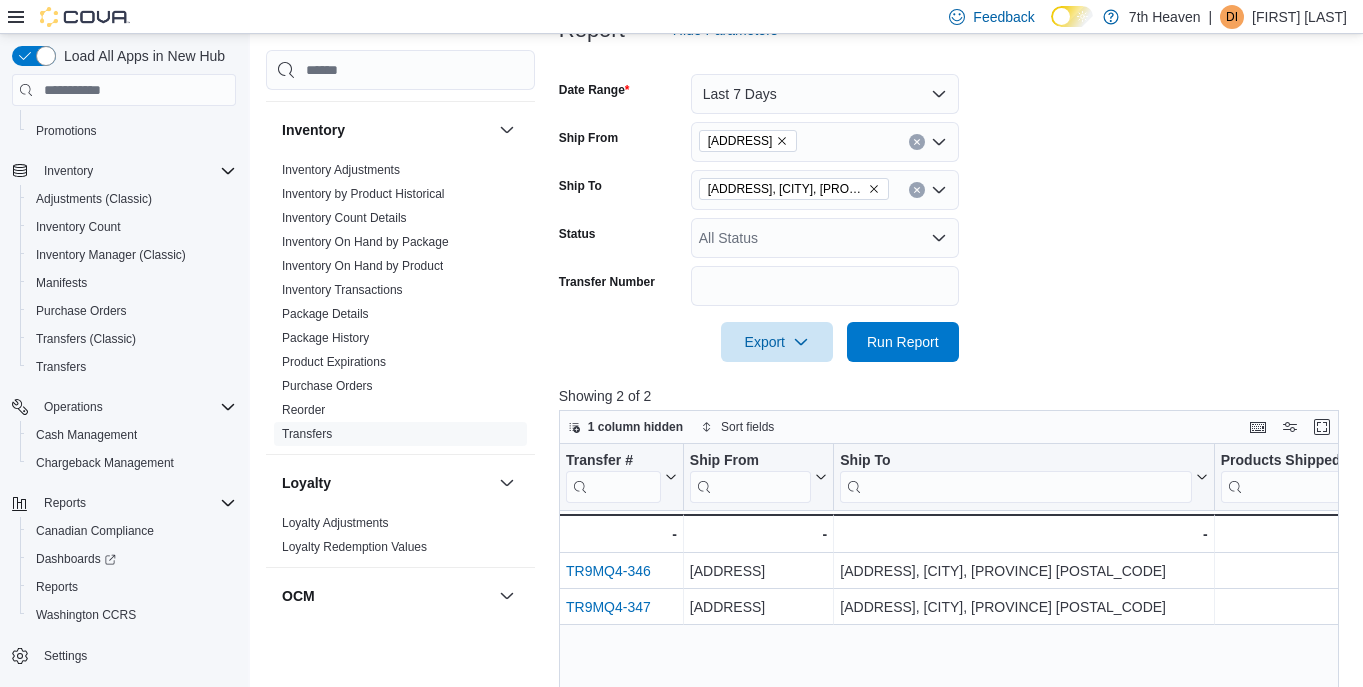 click 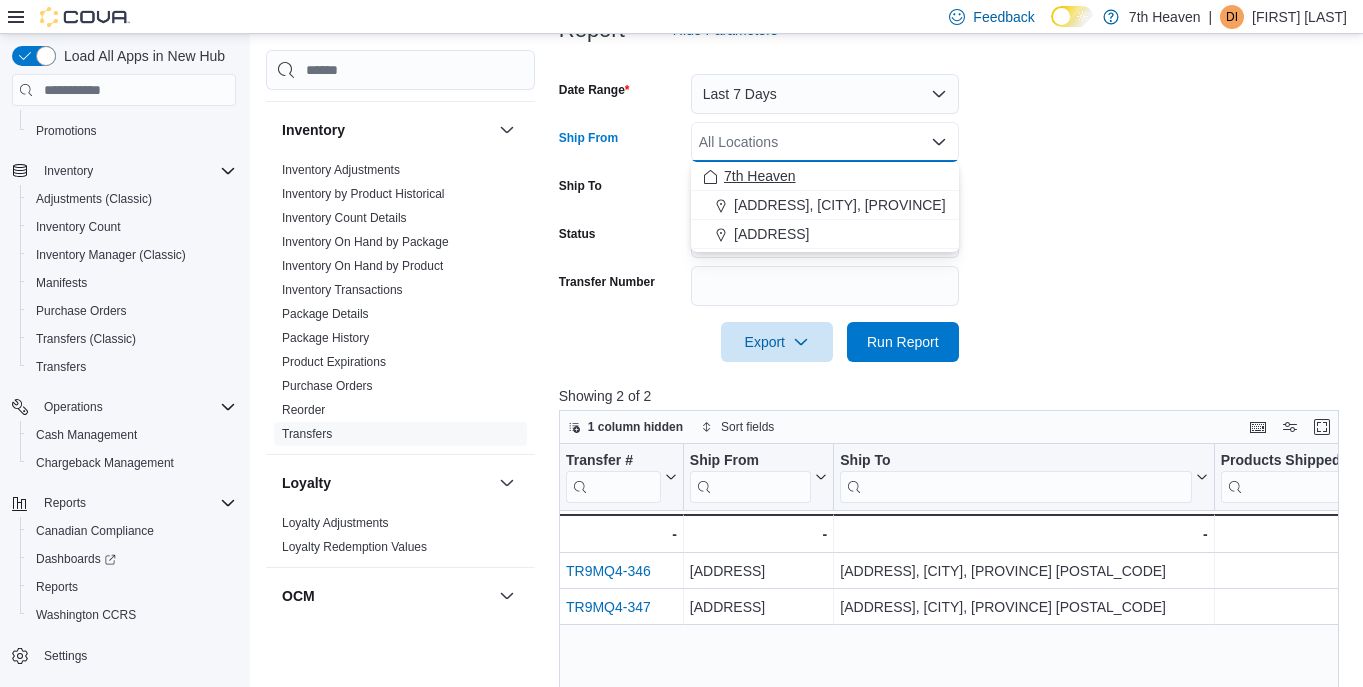 click on "7th Heaven" at bounding box center [760, 176] 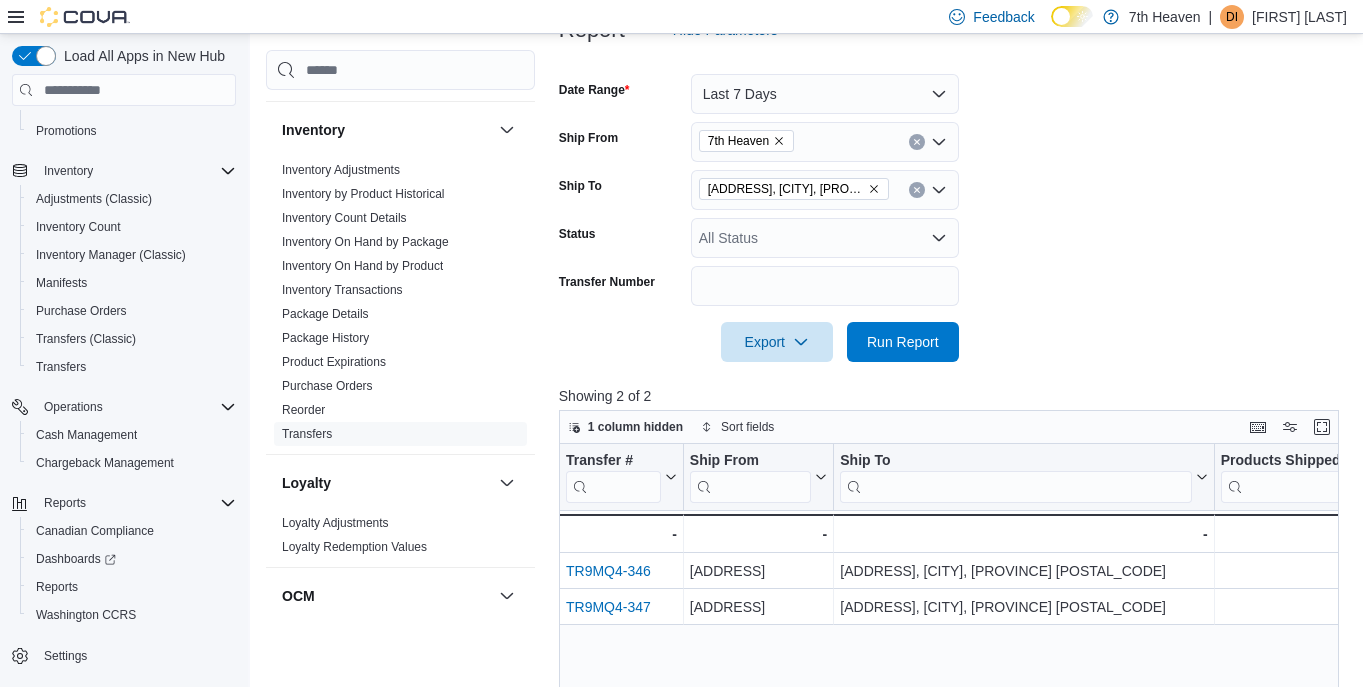 click on "Date Range Last 7 Days Ship From 7th Heaven Ship To 1064 Coxwell Ave, East York, Toronto, ON M4C 3G5 Status All Status Transfer Number Export  Run Report" at bounding box center [953, 206] 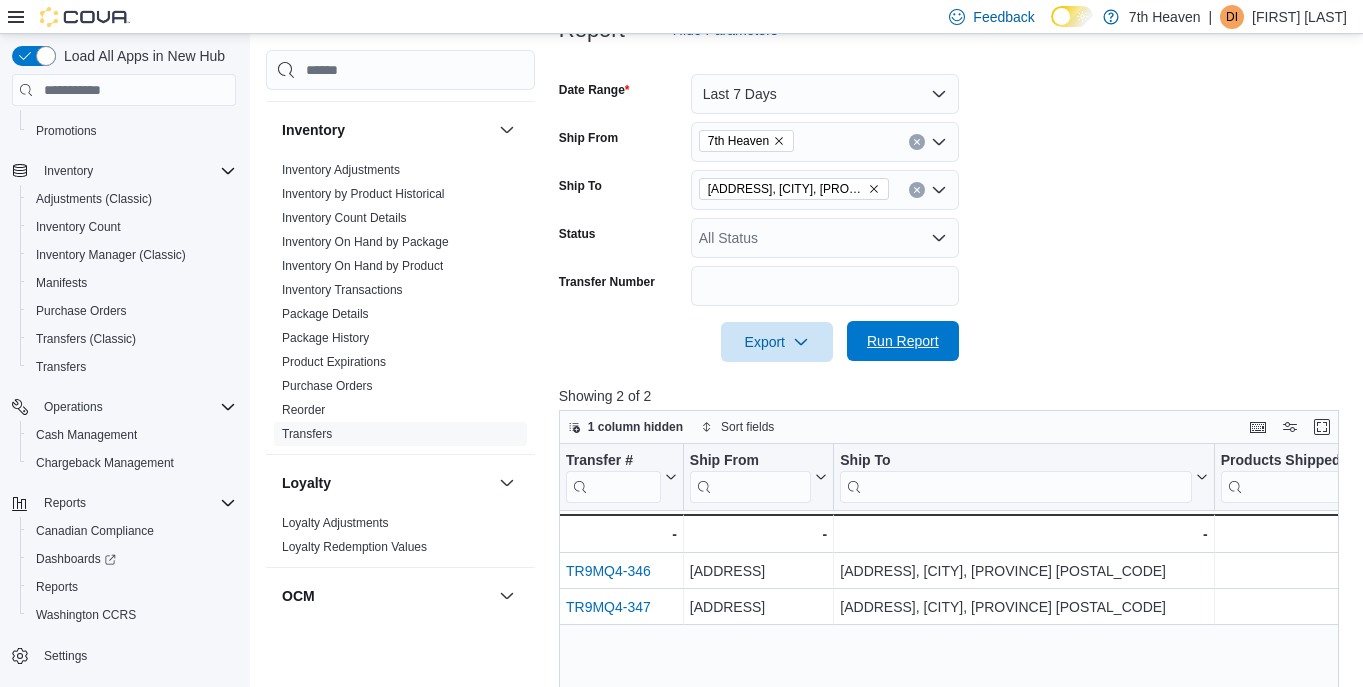 click on "Run Report" at bounding box center [903, 341] 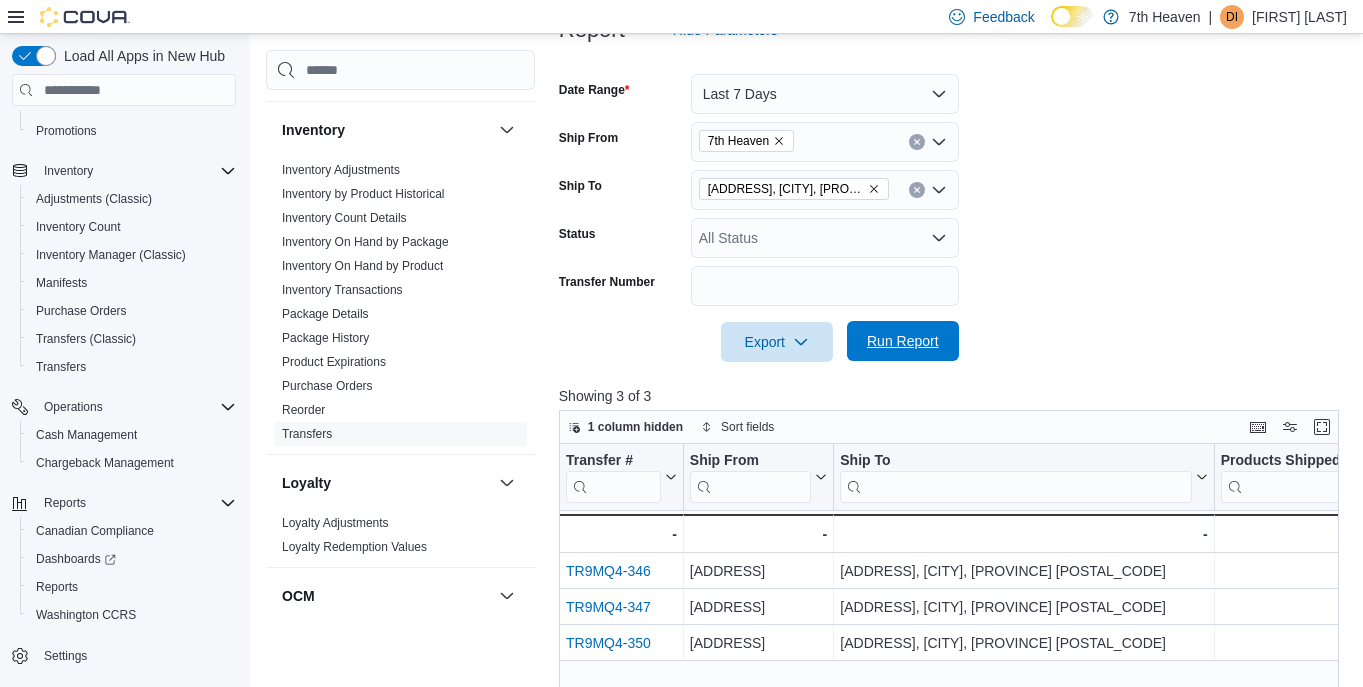 scroll, scrollTop: 288, scrollLeft: 0, axis: vertical 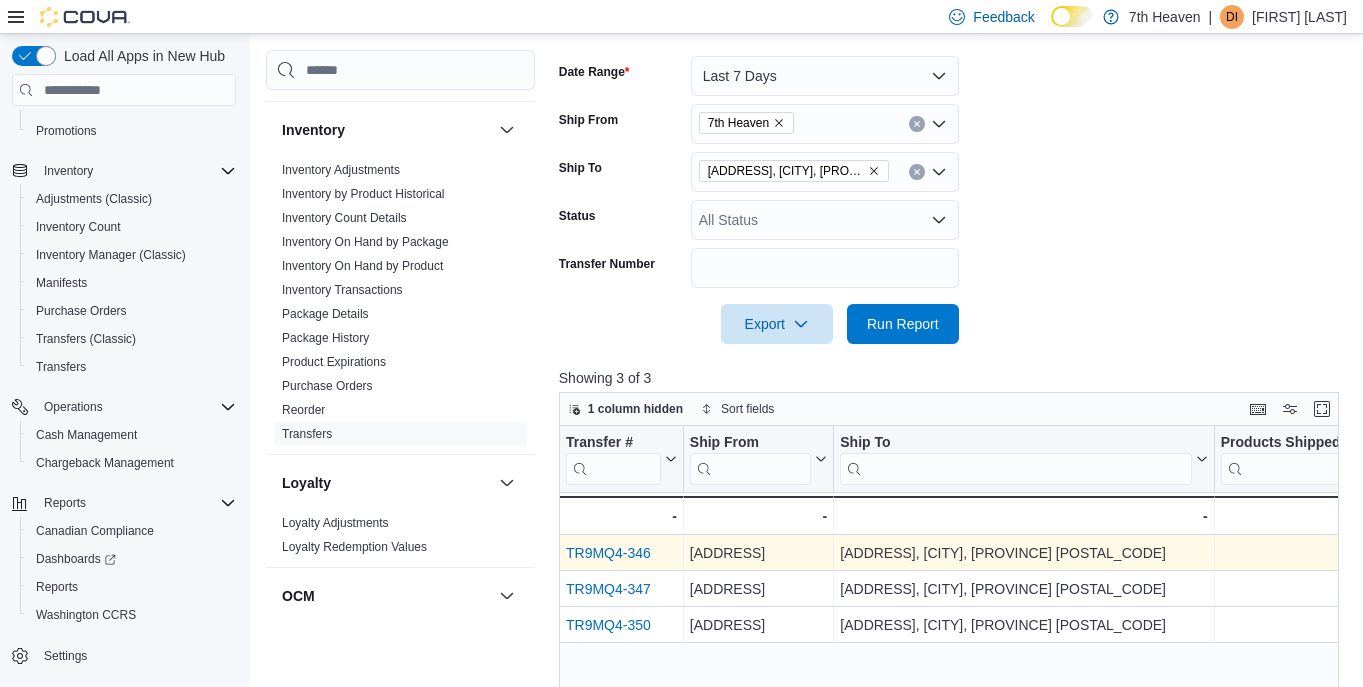 click on "TR9MQ4-346" at bounding box center (608, 554) 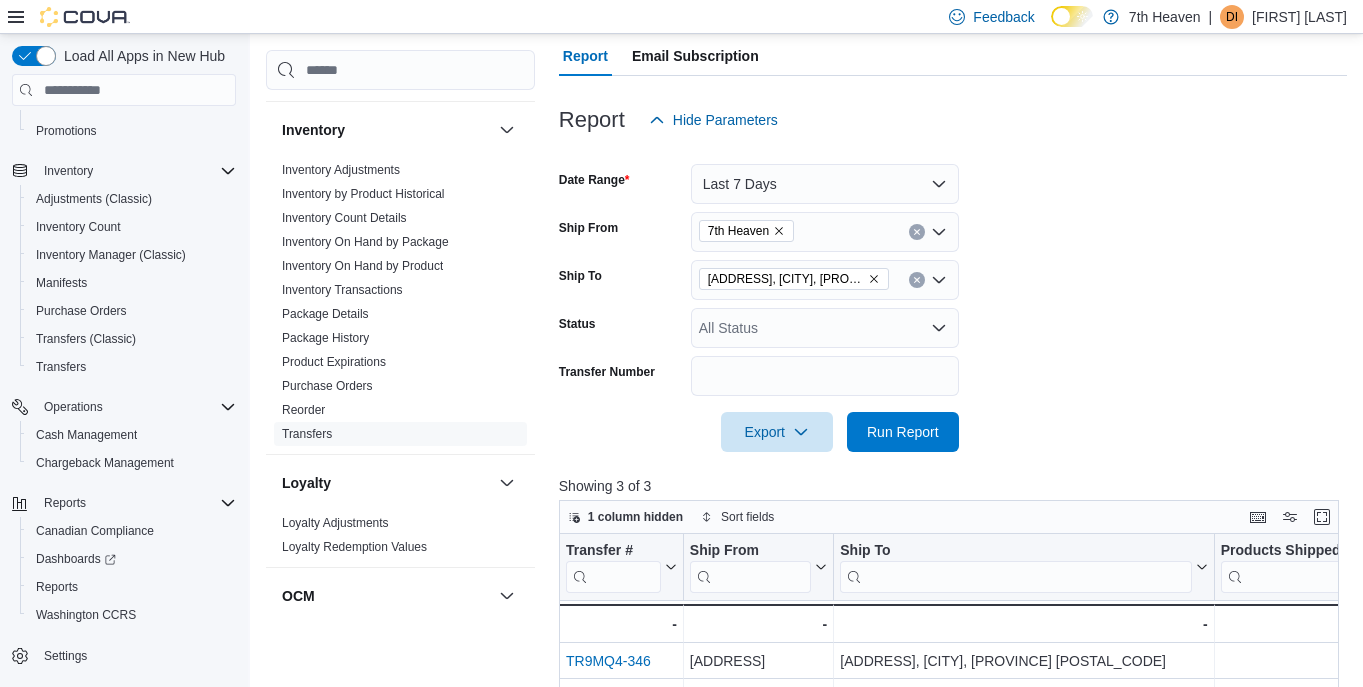 scroll, scrollTop: 169, scrollLeft: 0, axis: vertical 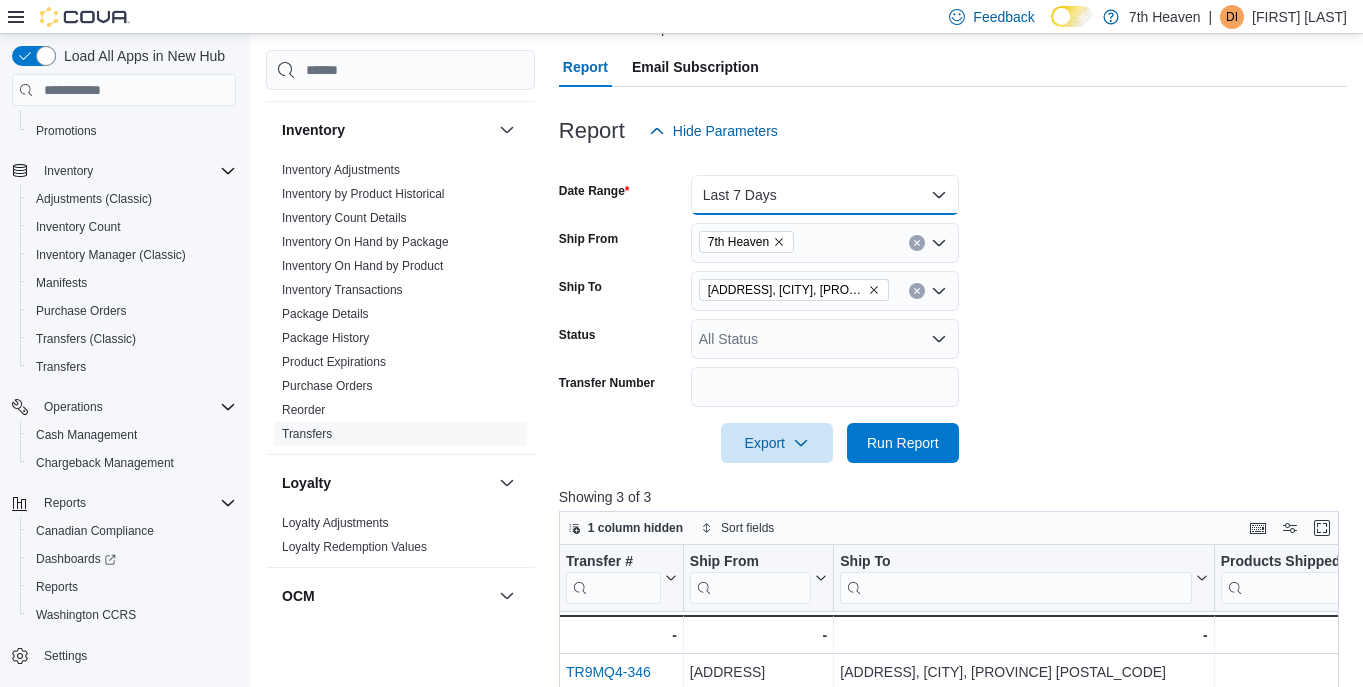 click on "Last 7 Days" at bounding box center [825, 195] 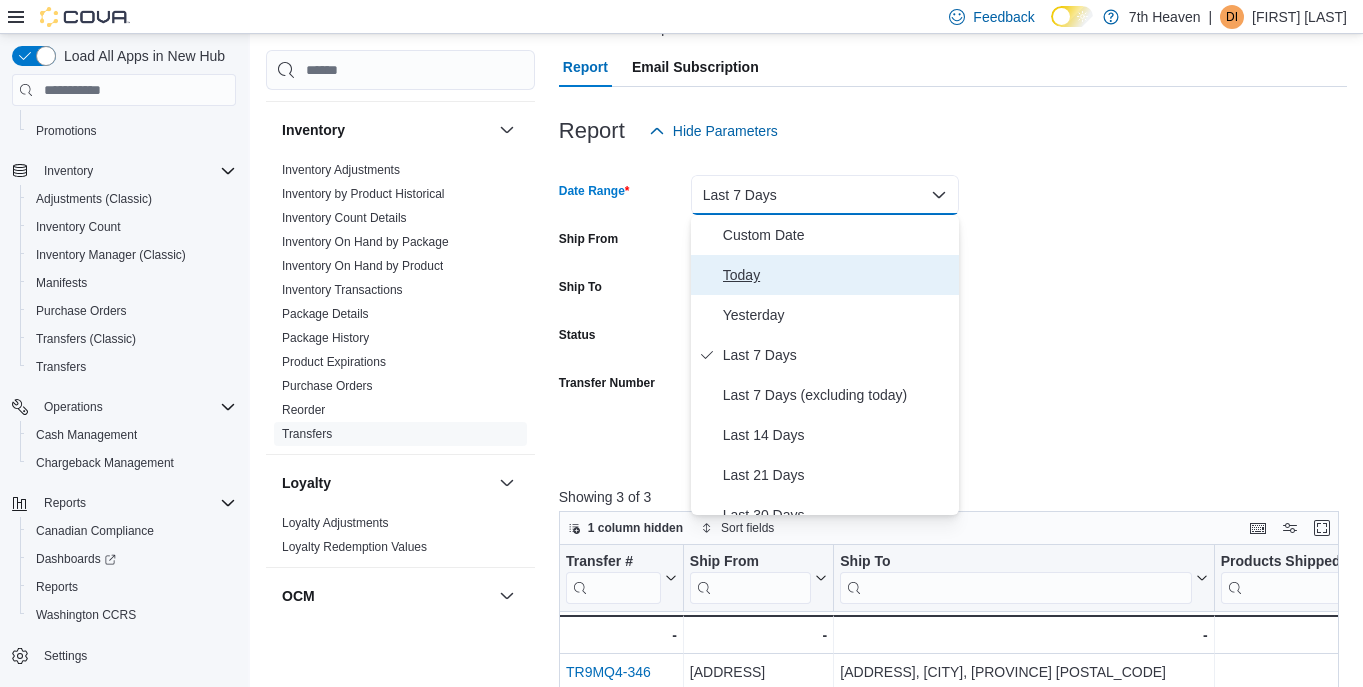 click on "Today" at bounding box center (837, 275) 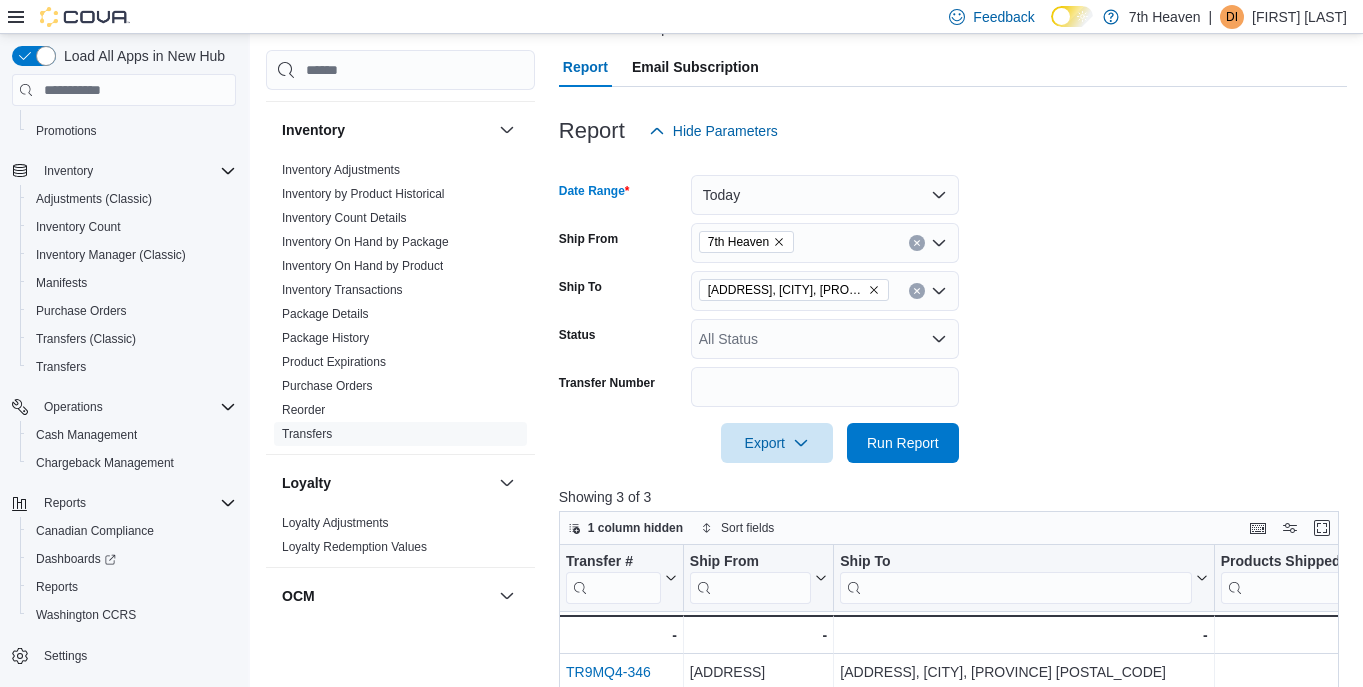 click on "Date Range Today Ship From 7th Heaven Ship To 1064 Coxwell Ave, East York, Toronto, ON M4C 3G5 Status All Status Transfer Number Export  Run Report" at bounding box center [953, 307] 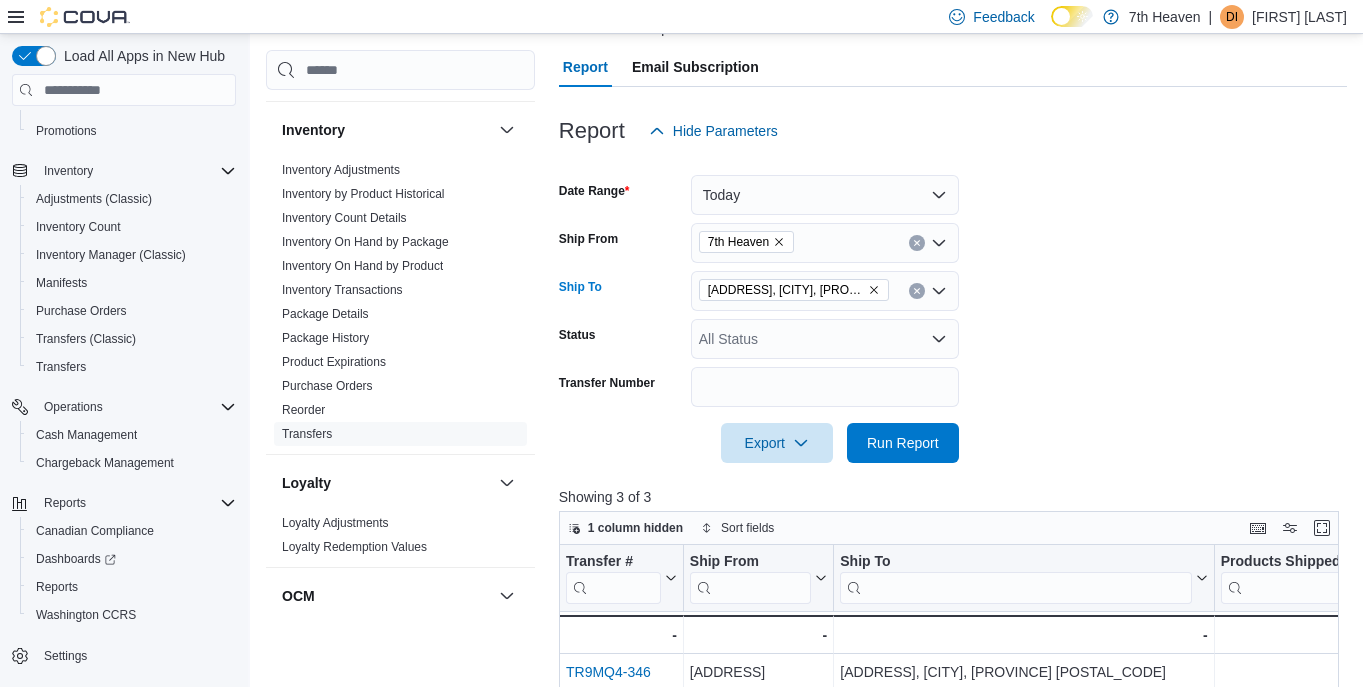 click 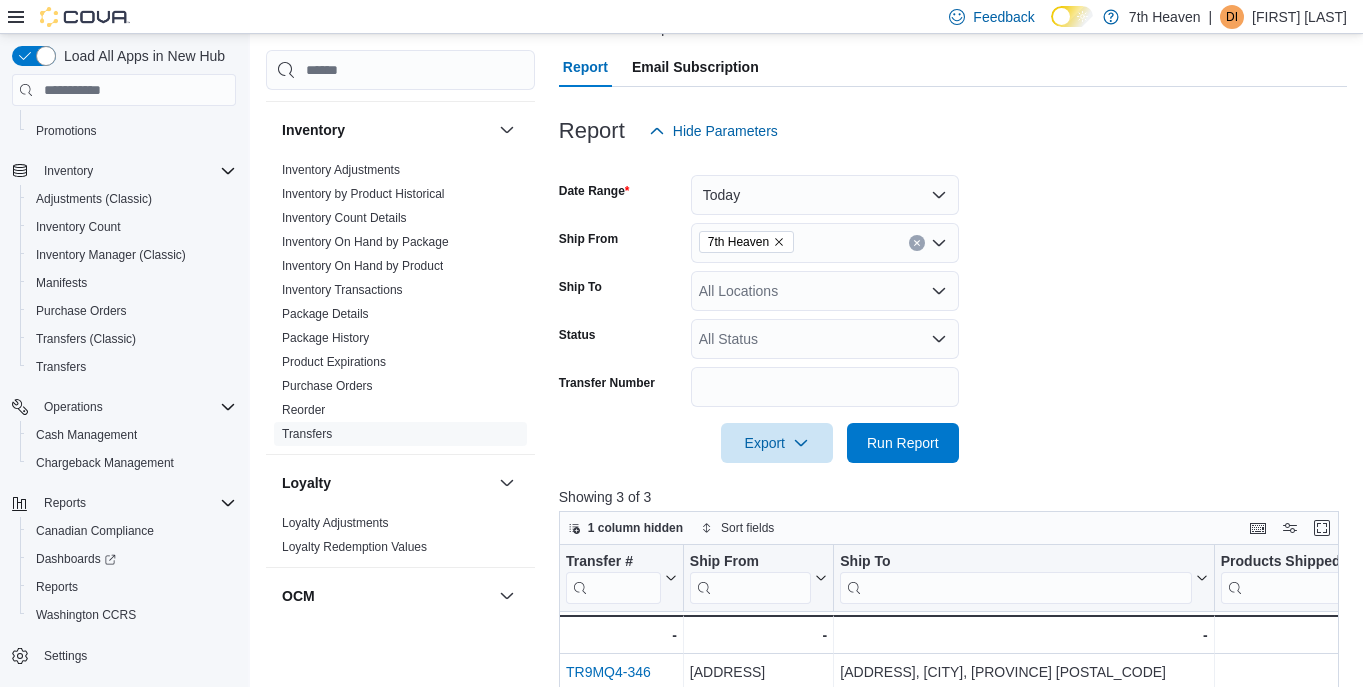 click on "Date Range Today Ship From 7th Heaven Ship To All Locations Status All Status Transfer Number Export  Run Report" at bounding box center [953, 307] 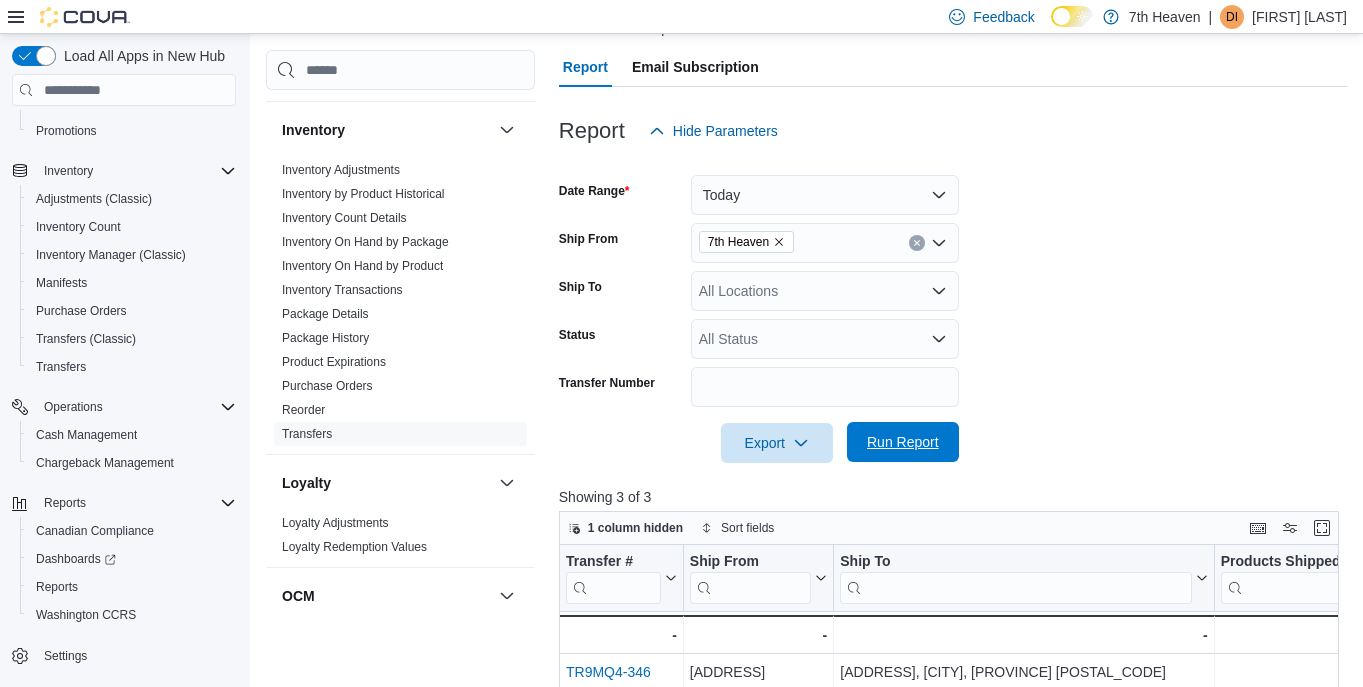 click on "Run Report" at bounding box center (903, 442) 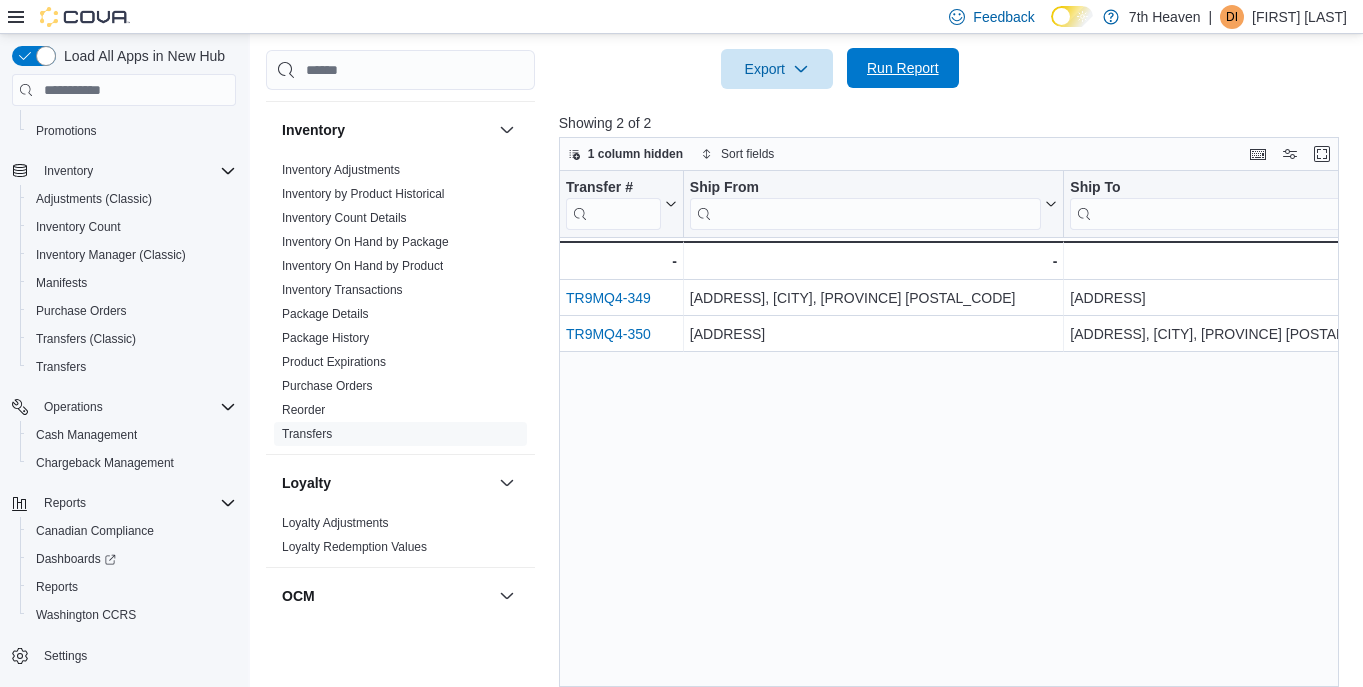scroll, scrollTop: 559, scrollLeft: 0, axis: vertical 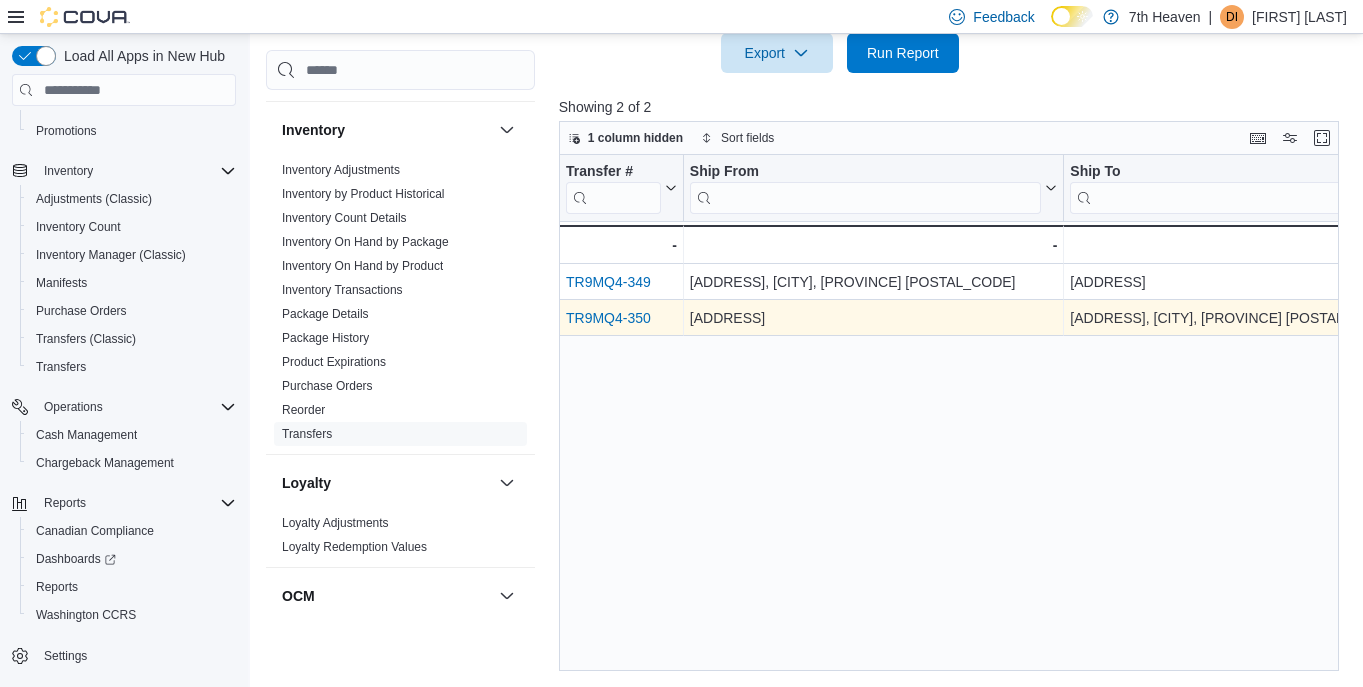 click on "TR9MQ4-350" at bounding box center [608, 319] 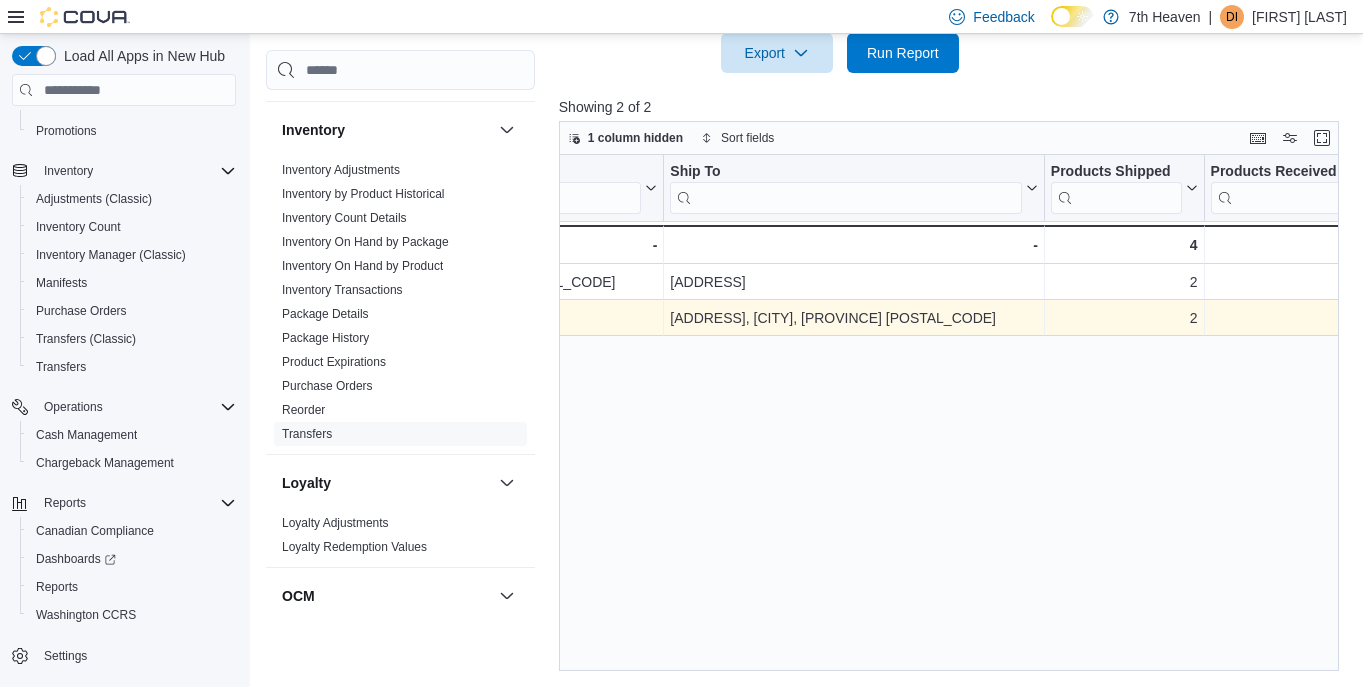 scroll, scrollTop: 0, scrollLeft: 0, axis: both 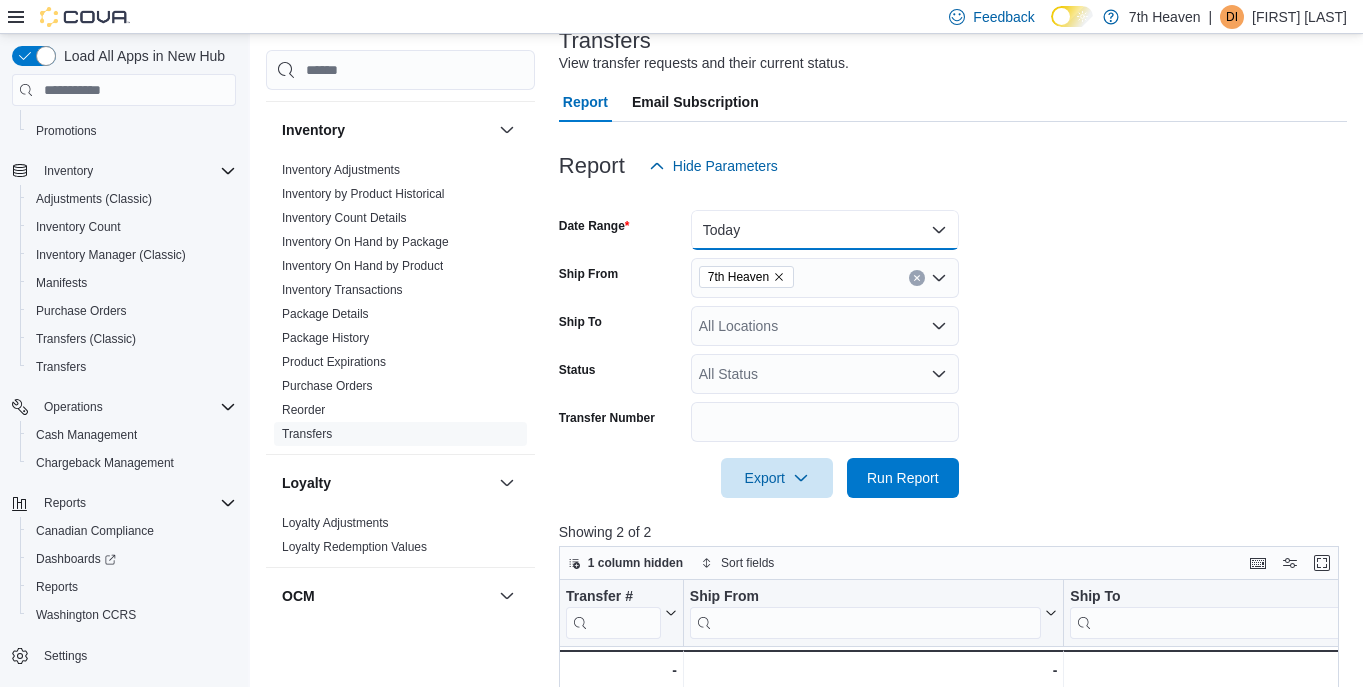 click on "Today" at bounding box center (825, 230) 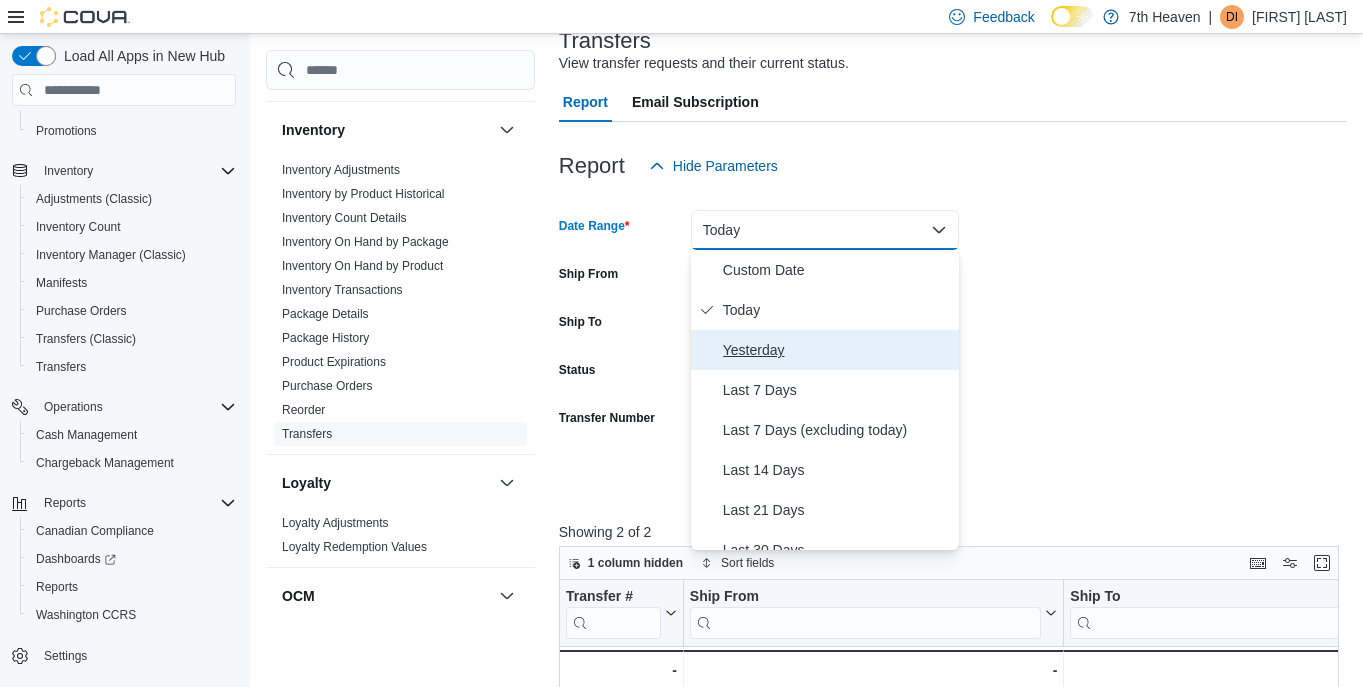 click on "Yesterday" at bounding box center (837, 350) 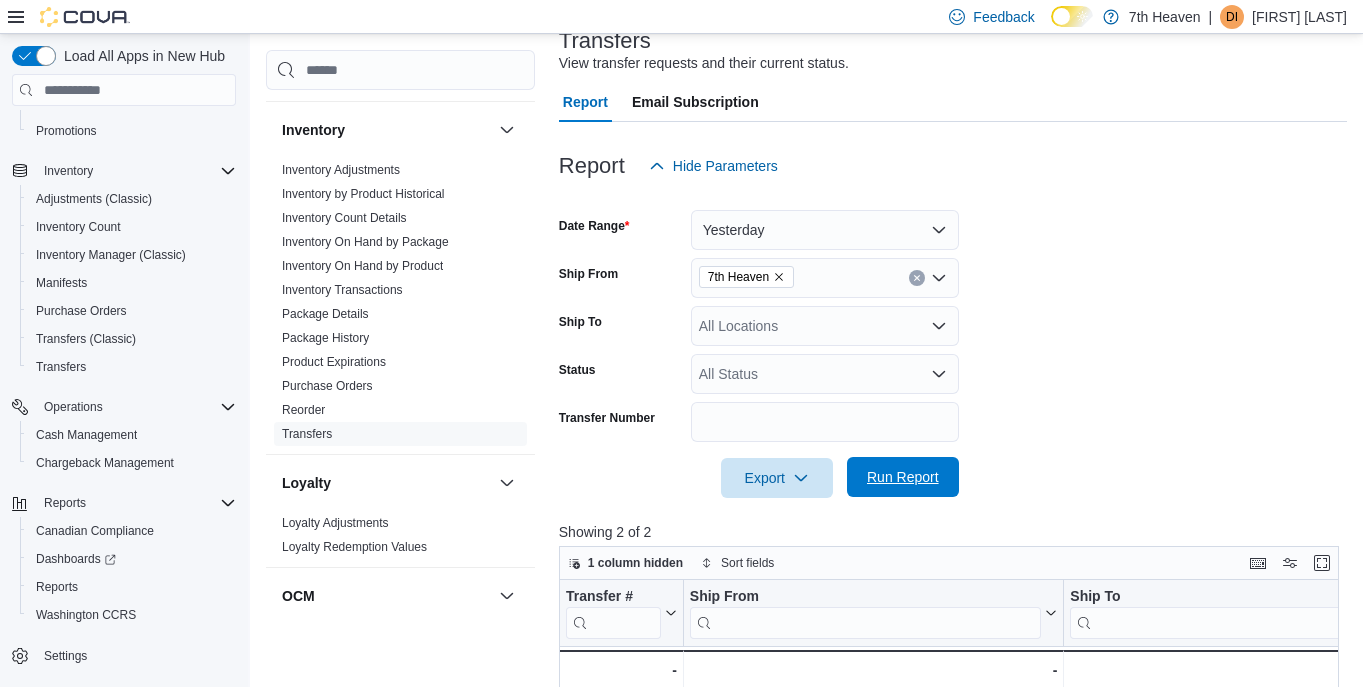 click on "Run Report" at bounding box center (903, 477) 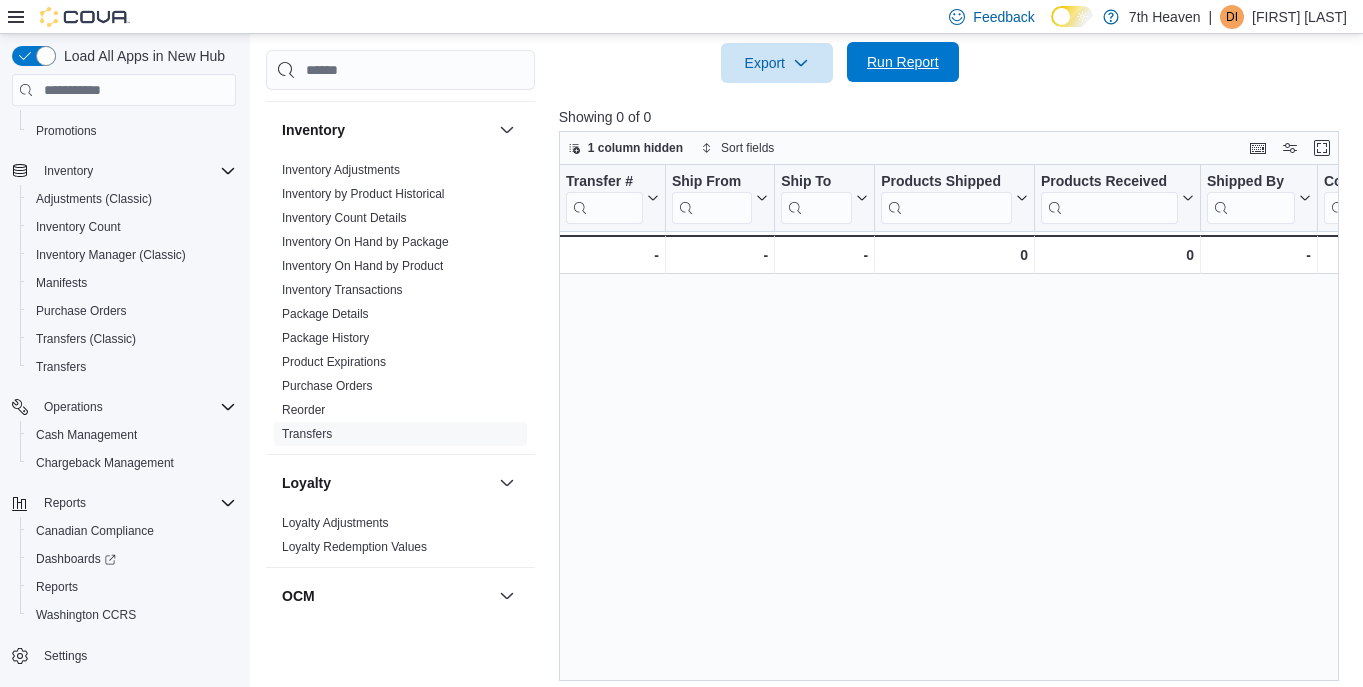 scroll, scrollTop: 552, scrollLeft: 0, axis: vertical 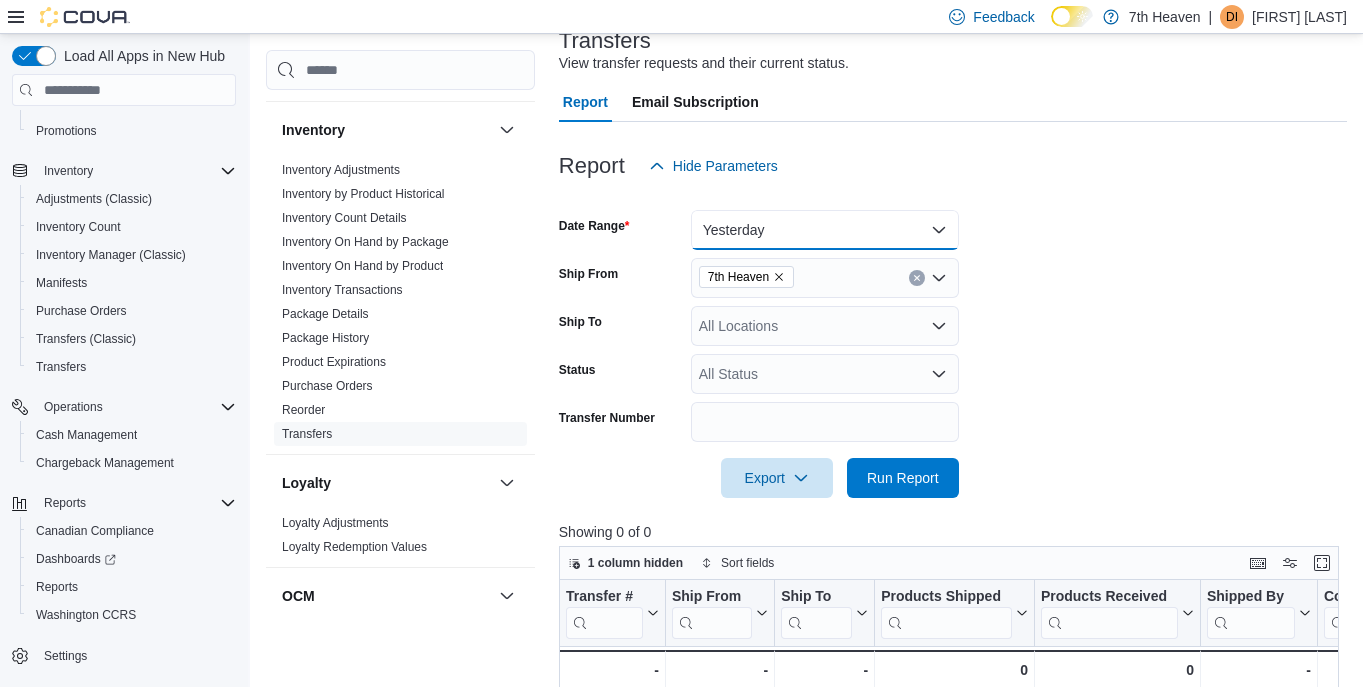 click on "Yesterday" at bounding box center (825, 230) 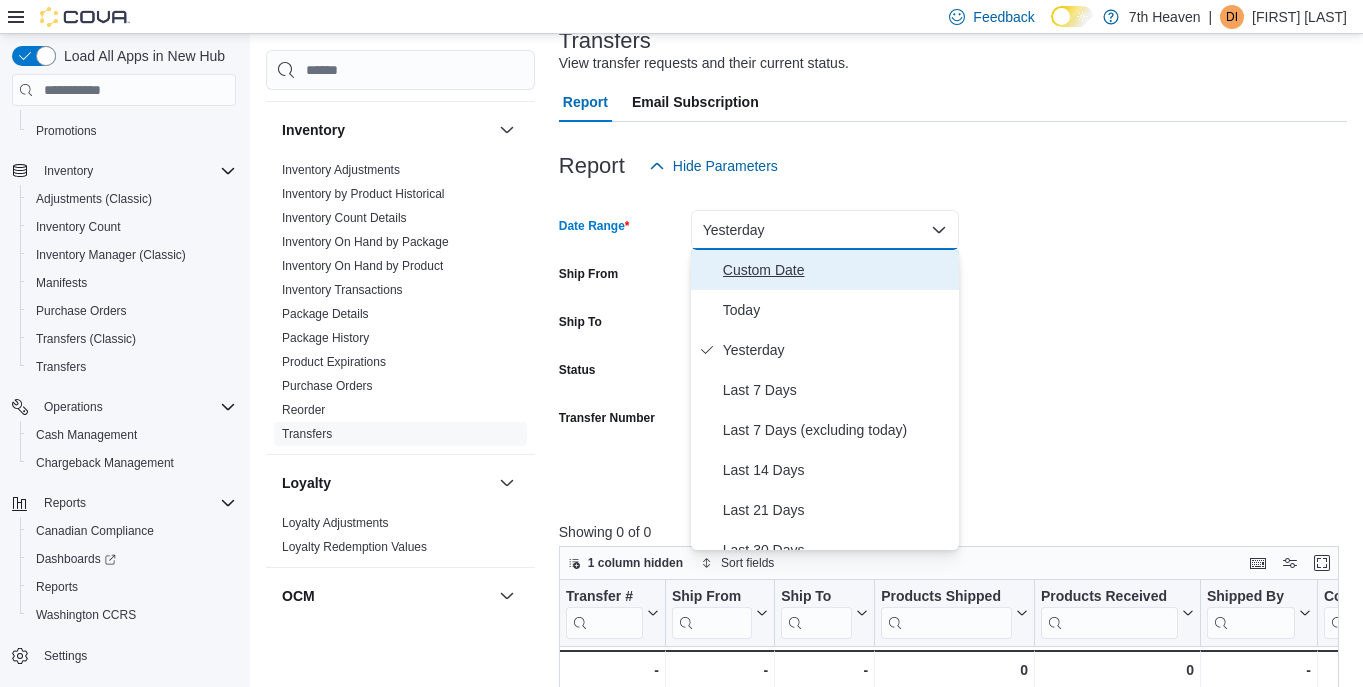 click on "Custom Date" at bounding box center [837, 270] 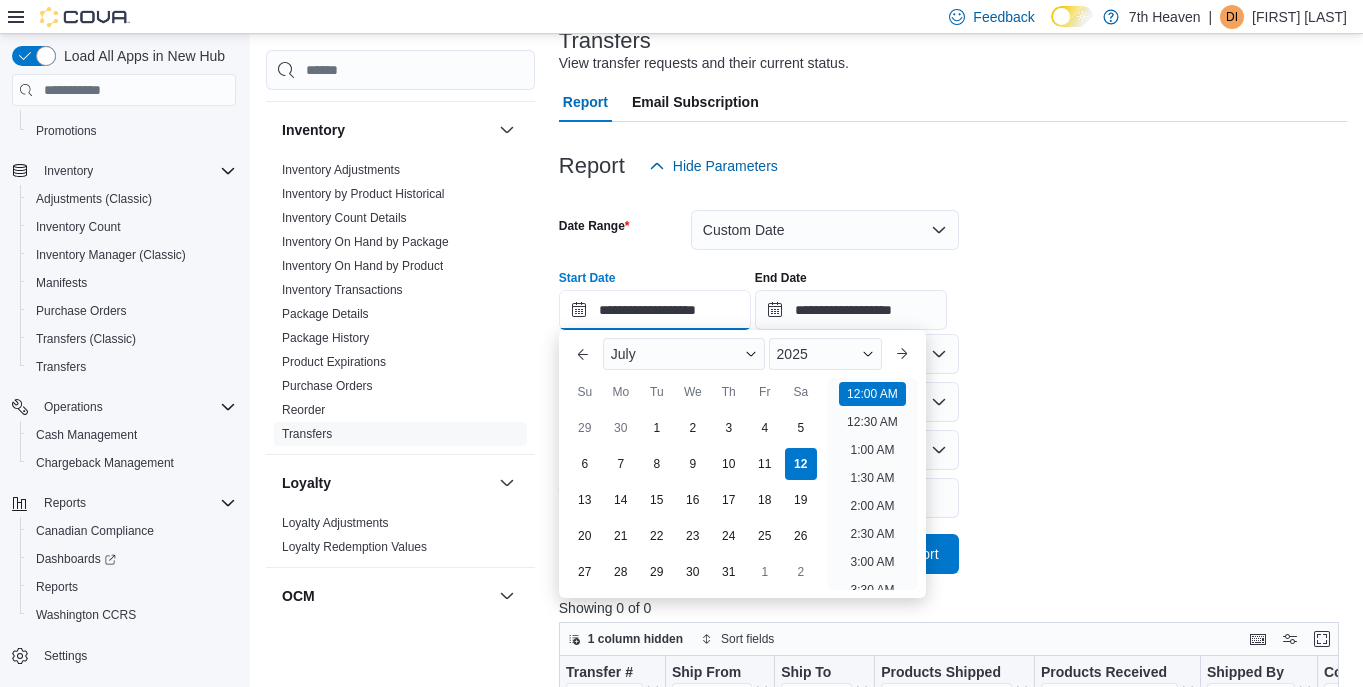 click on "**********" at bounding box center [655, 310] 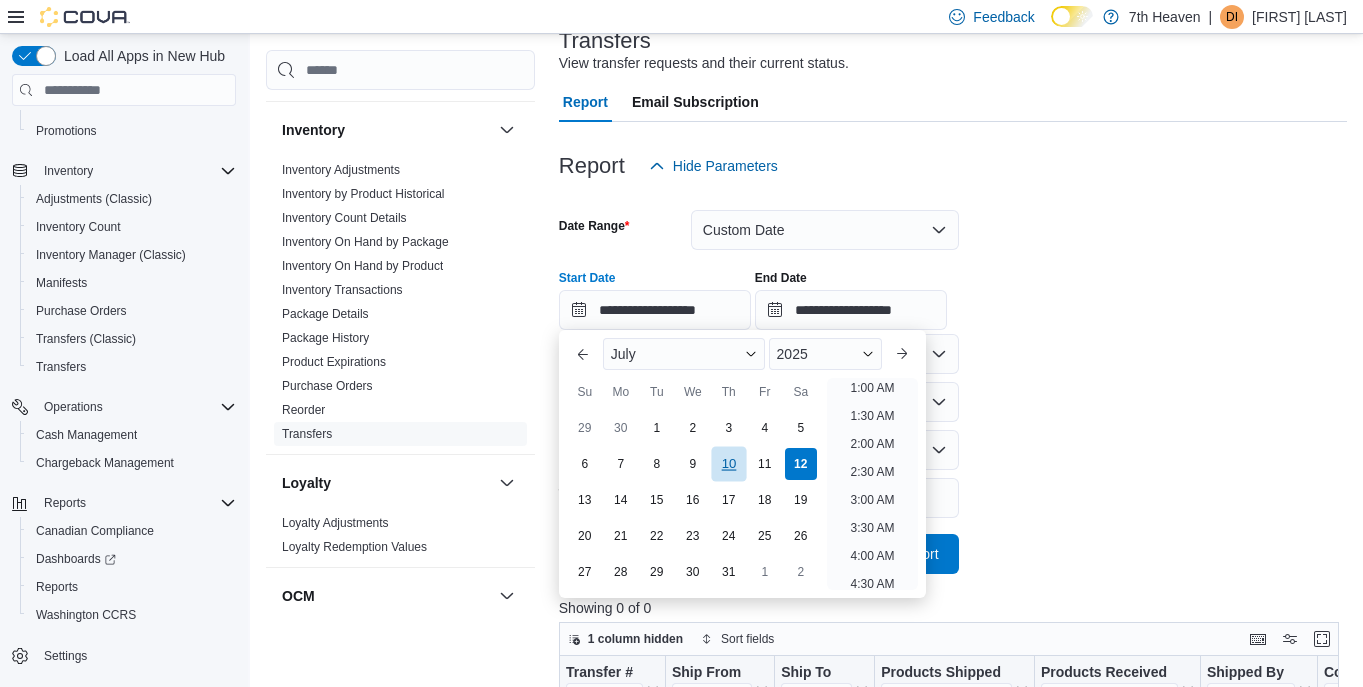 click on "10" at bounding box center [728, 464] 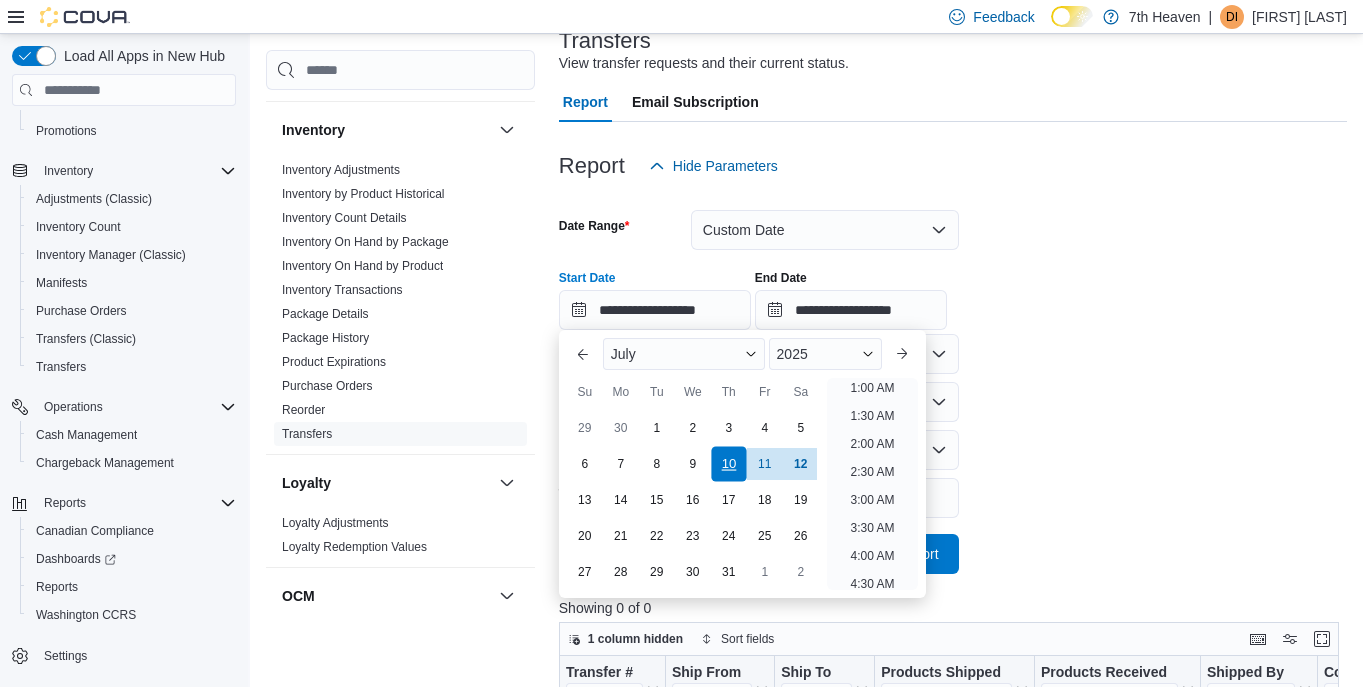 scroll, scrollTop: 4, scrollLeft: 0, axis: vertical 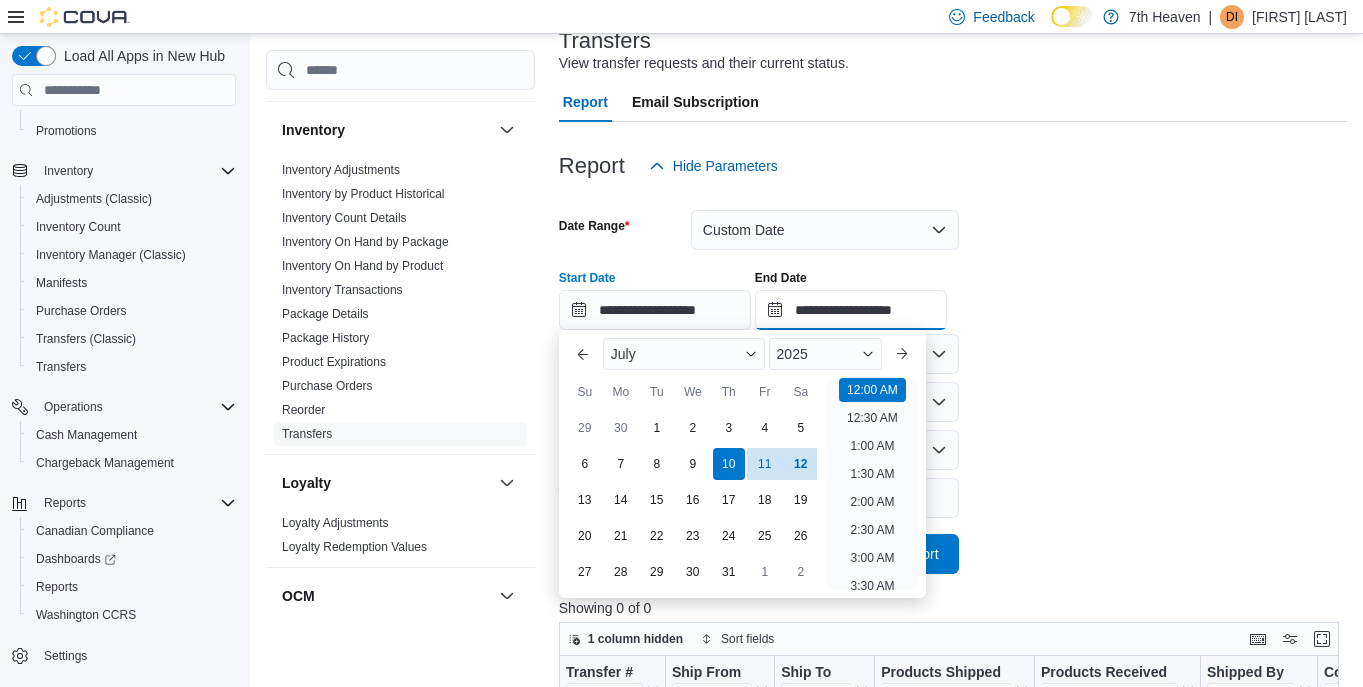click on "**********" at bounding box center [851, 310] 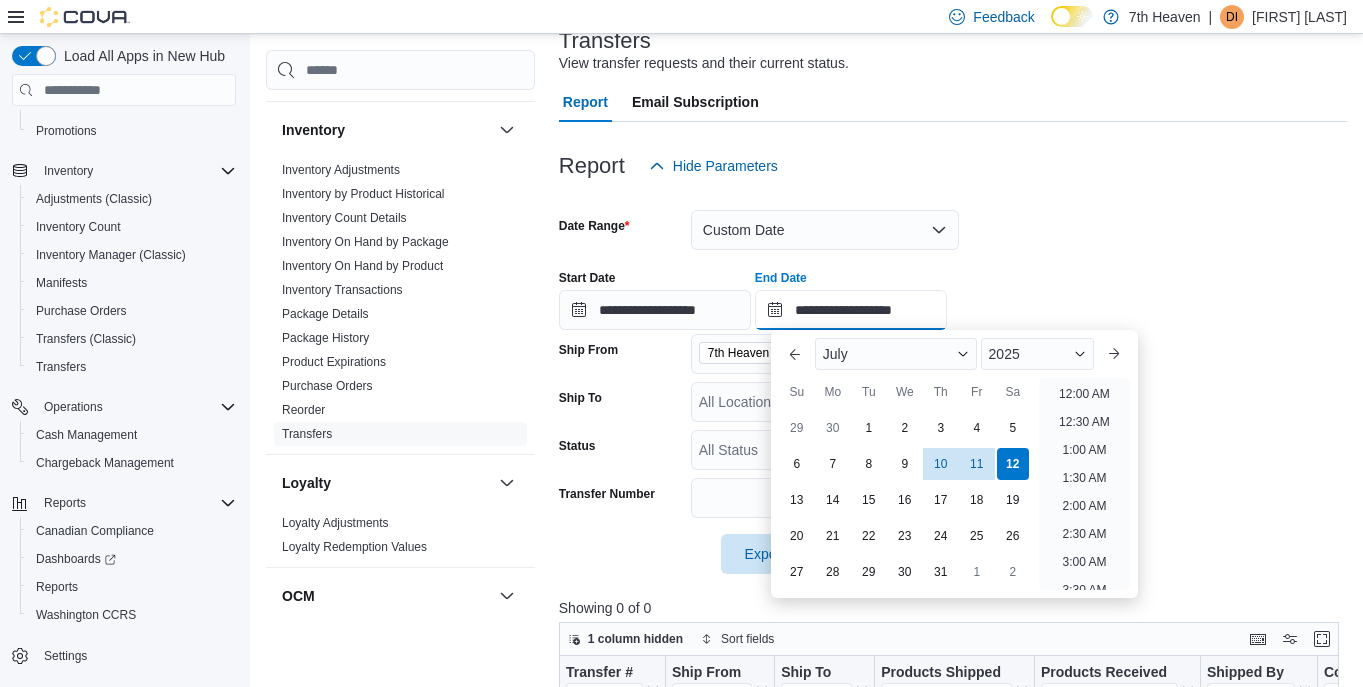 scroll, scrollTop: 1136, scrollLeft: 0, axis: vertical 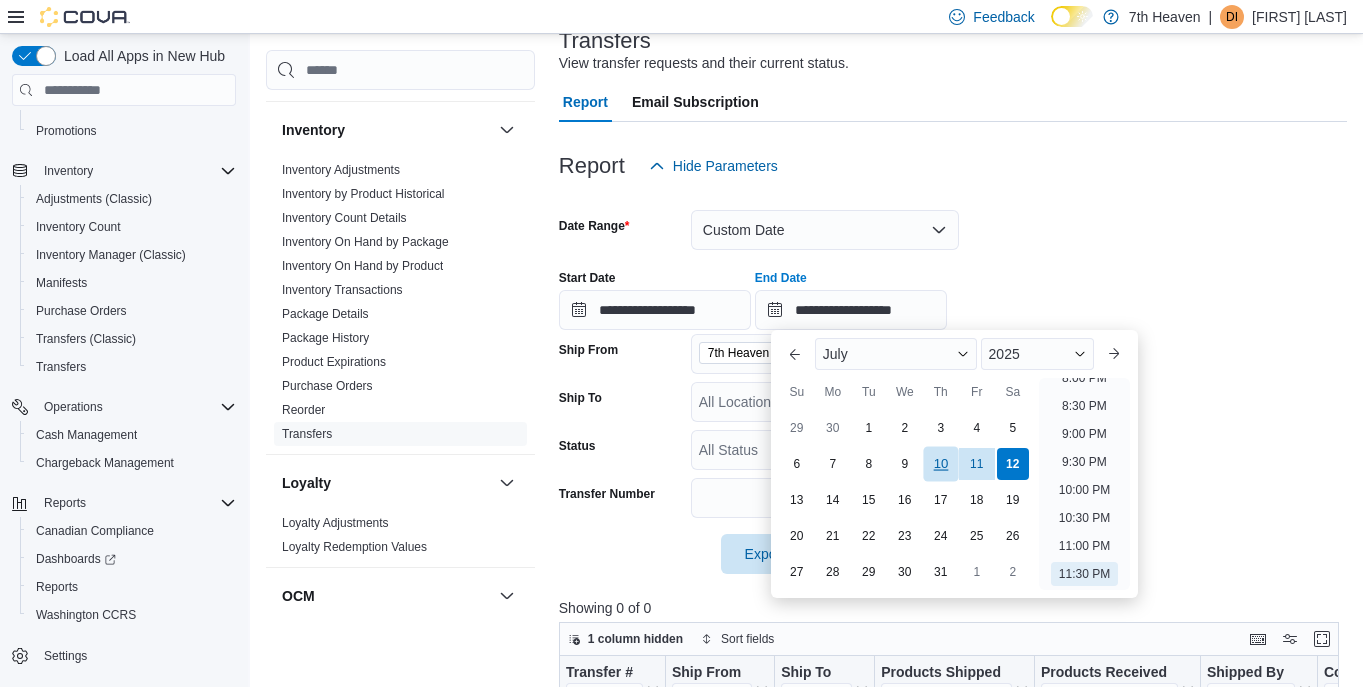 click on "10" at bounding box center [940, 464] 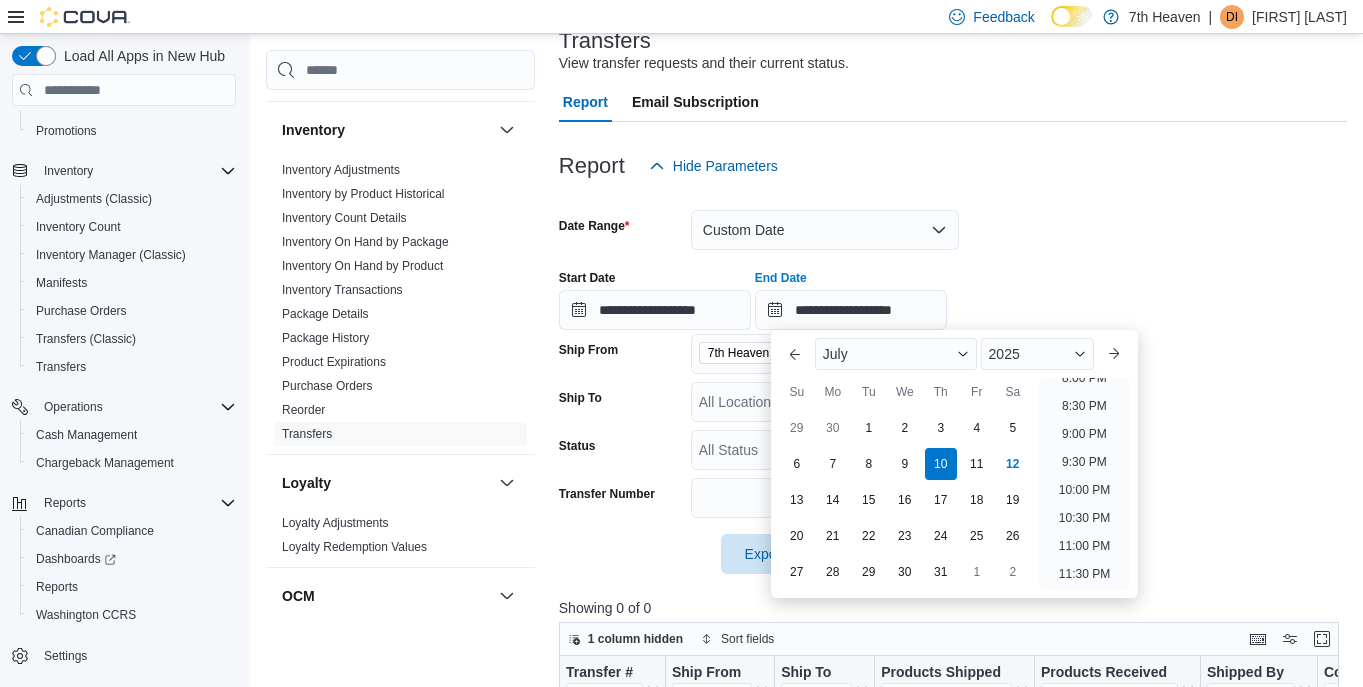 click at bounding box center [953, 198] 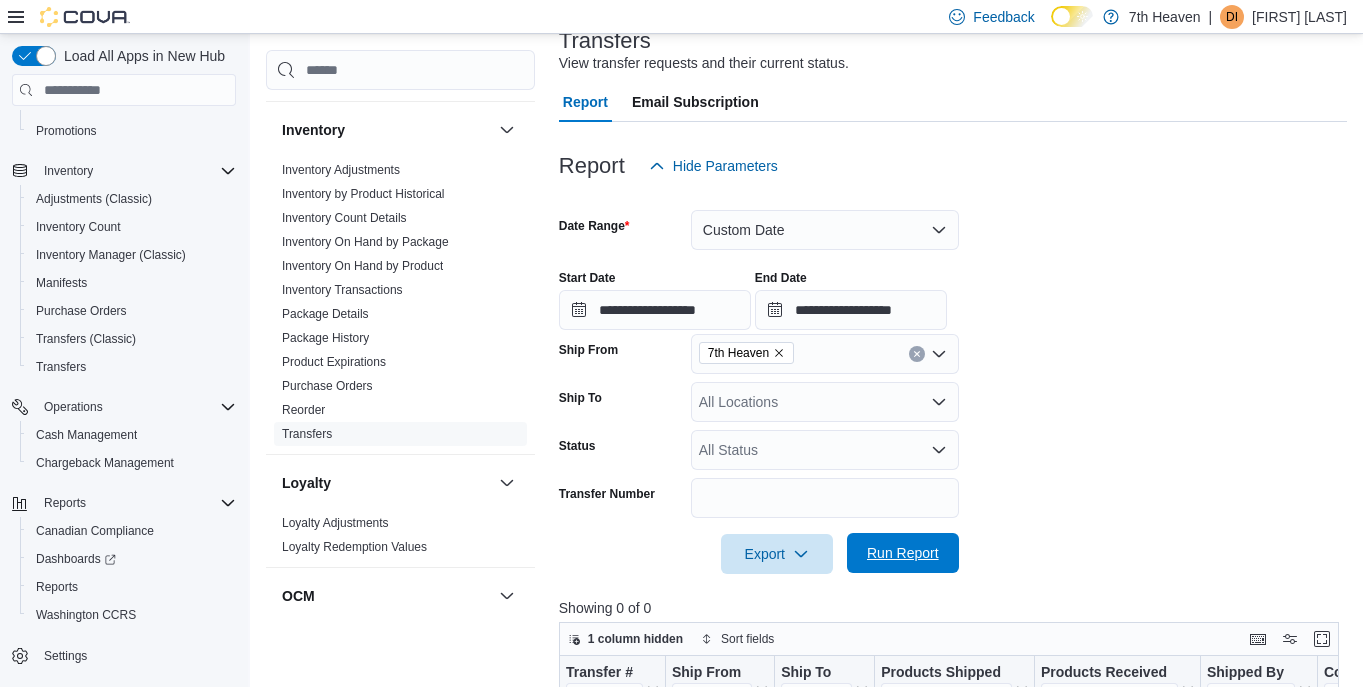 click on "Run Report" at bounding box center (903, 553) 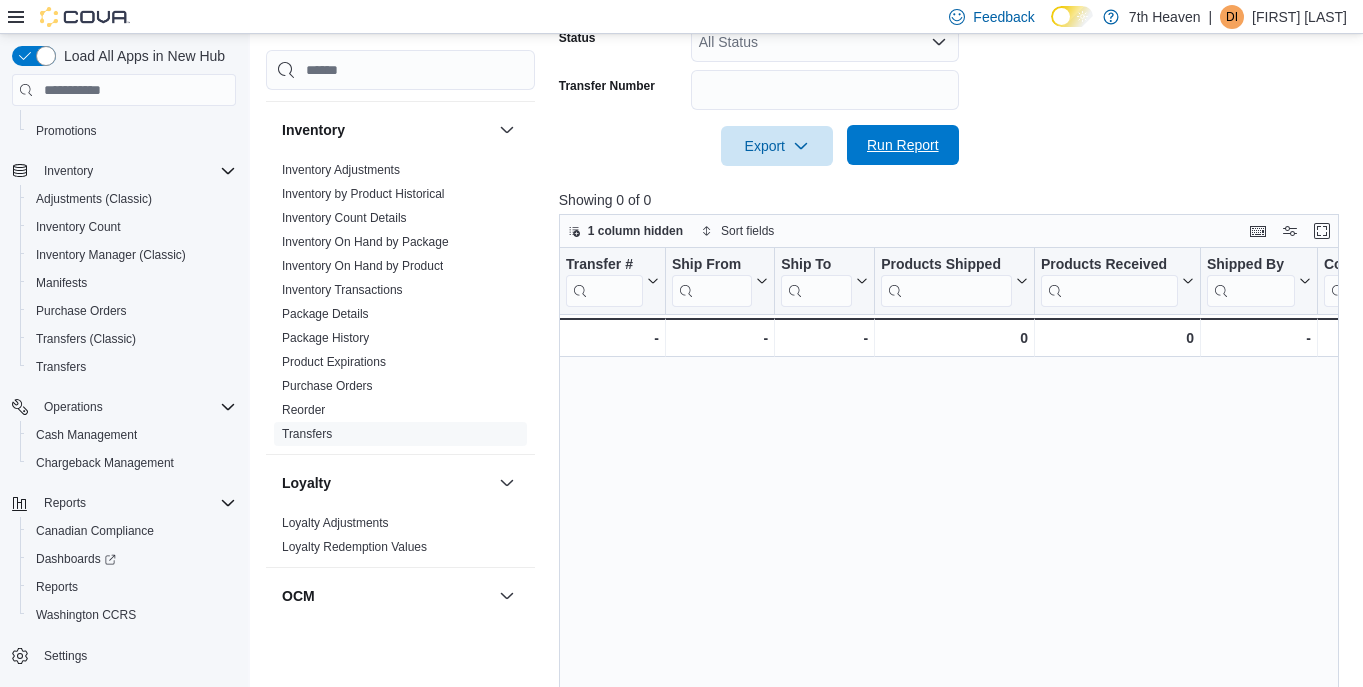 scroll, scrollTop: 545, scrollLeft: 0, axis: vertical 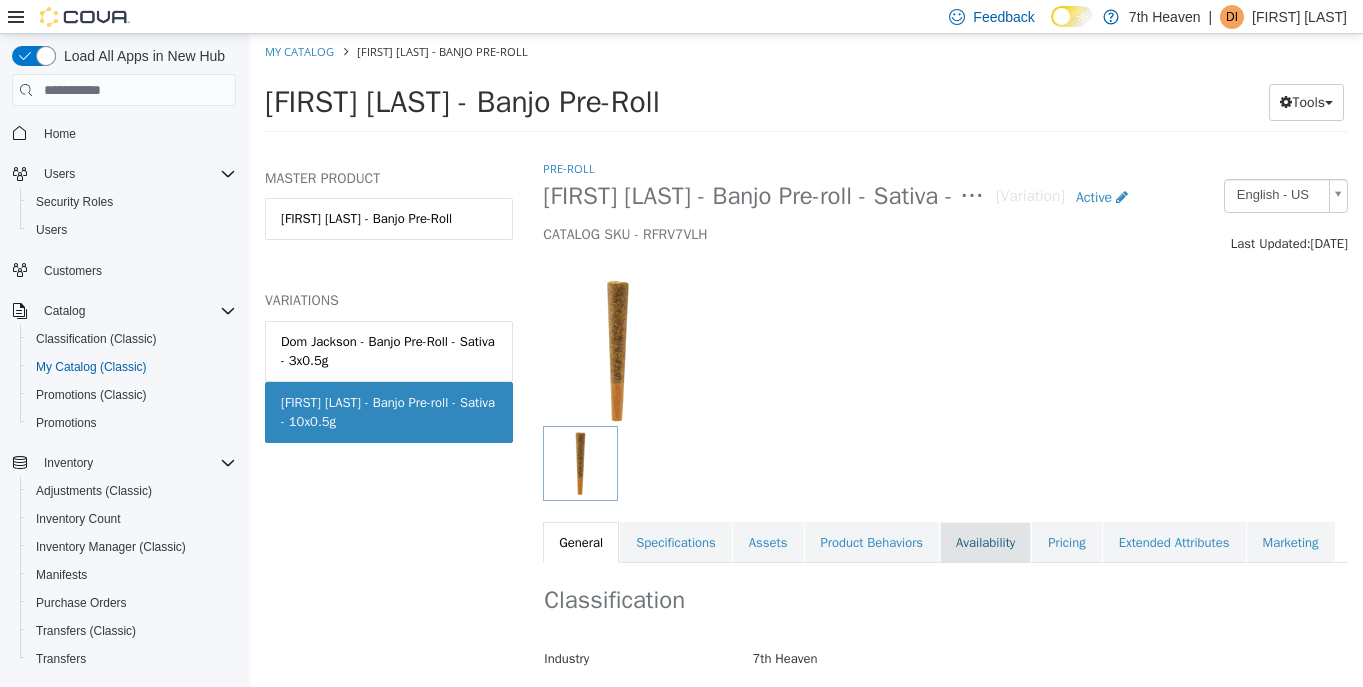 click on "Availability" at bounding box center (985, 543) 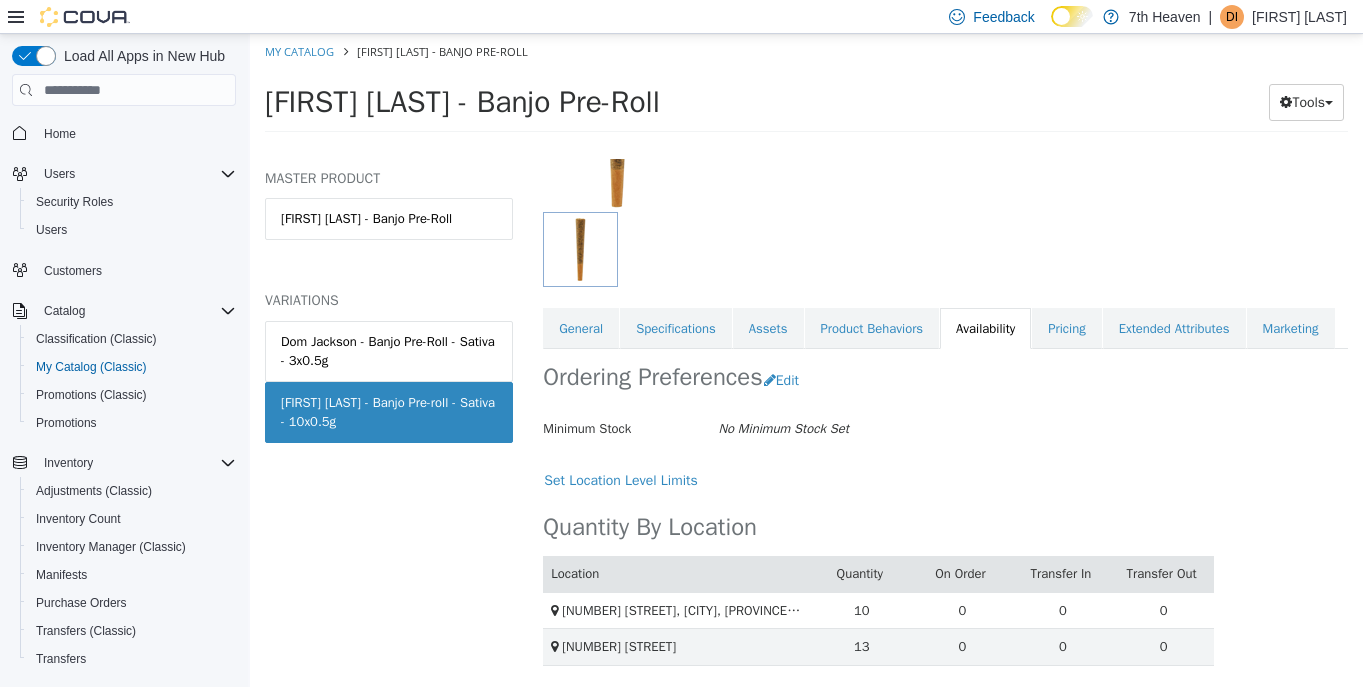 scroll, scrollTop: 290, scrollLeft: 0, axis: vertical 